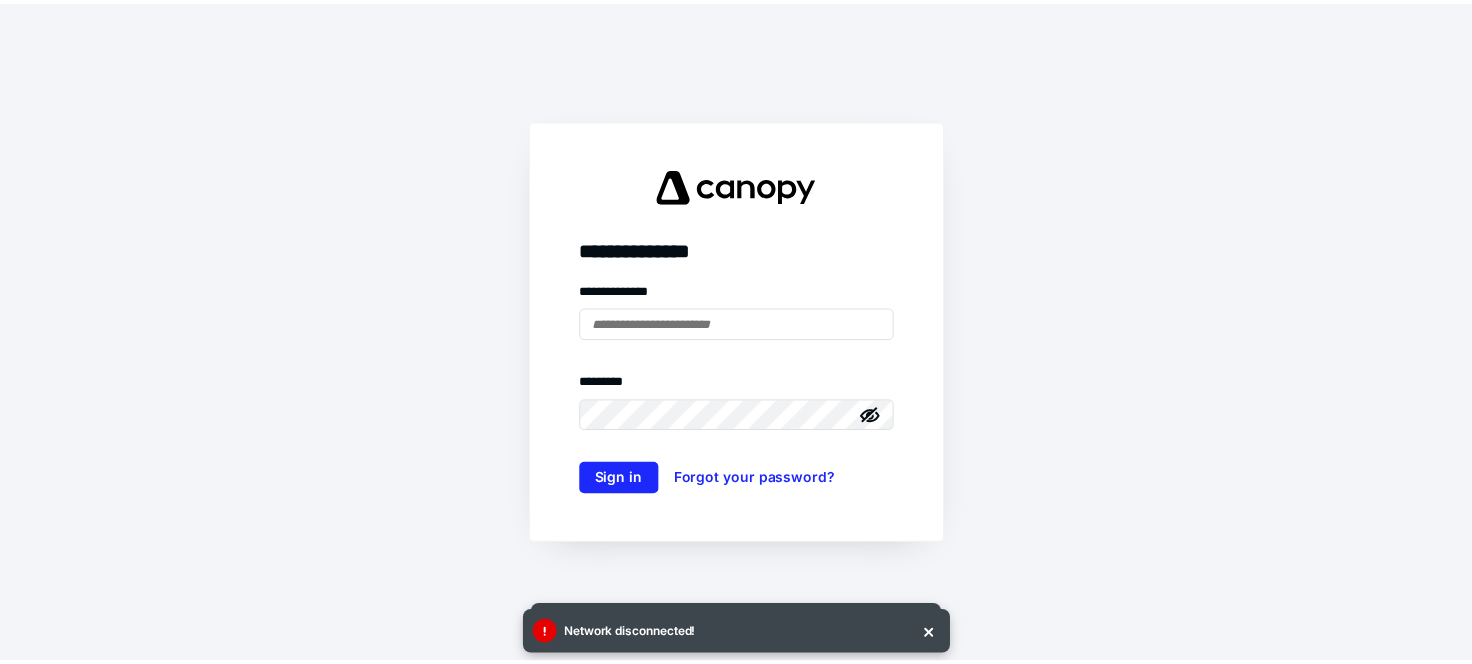 scroll, scrollTop: 0, scrollLeft: 0, axis: both 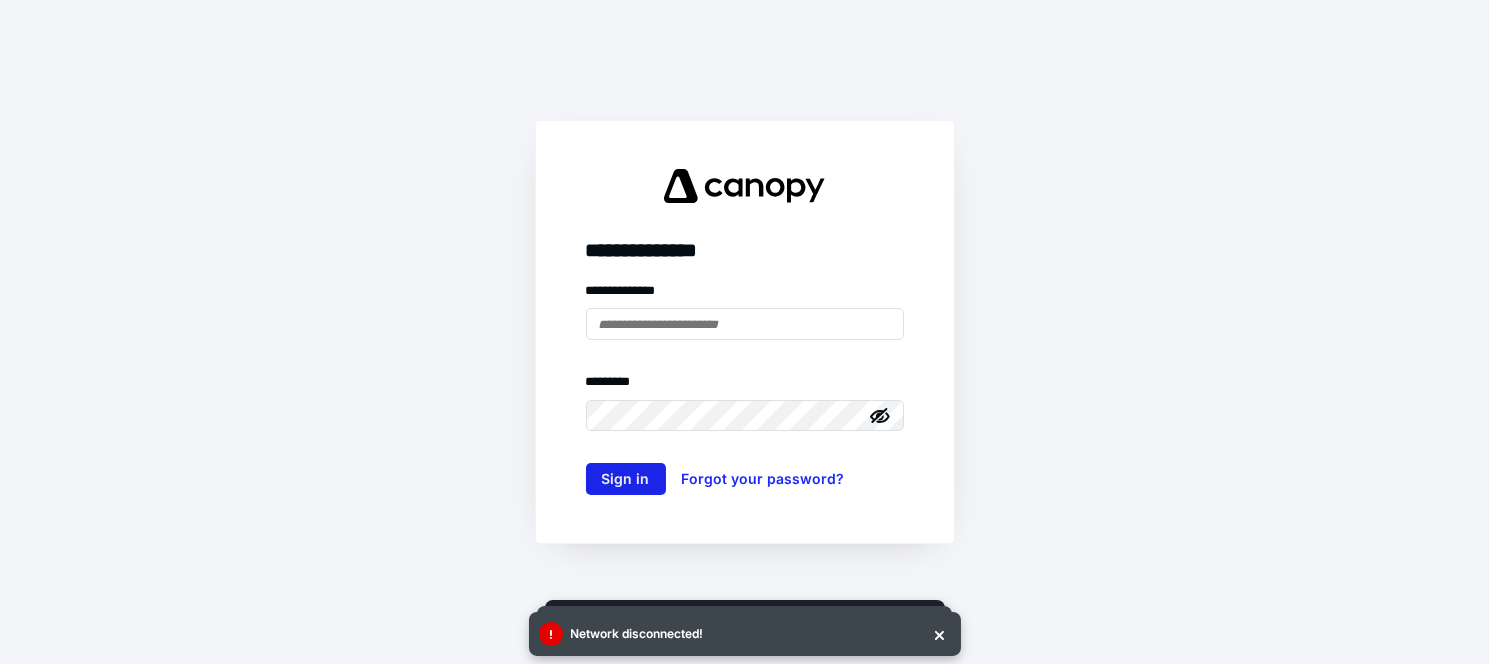type on "**********" 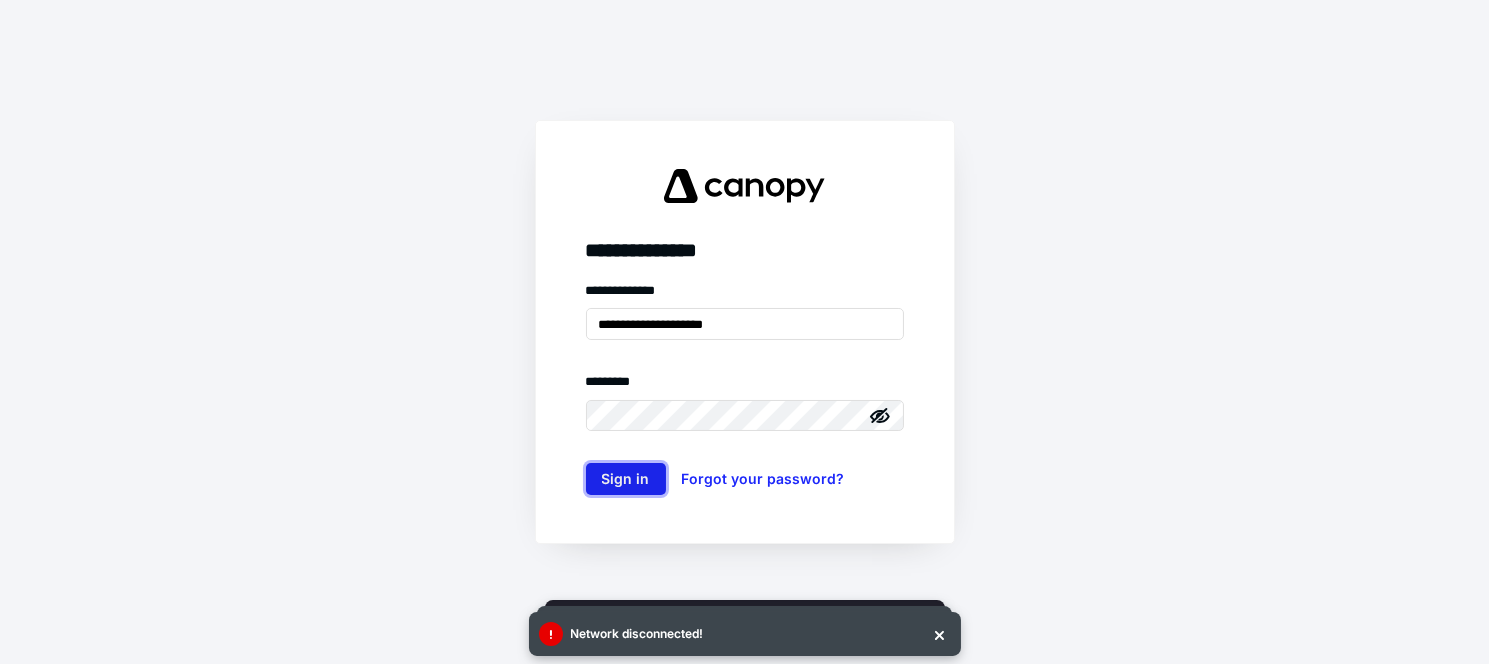 click on "Sign in" at bounding box center [626, 479] 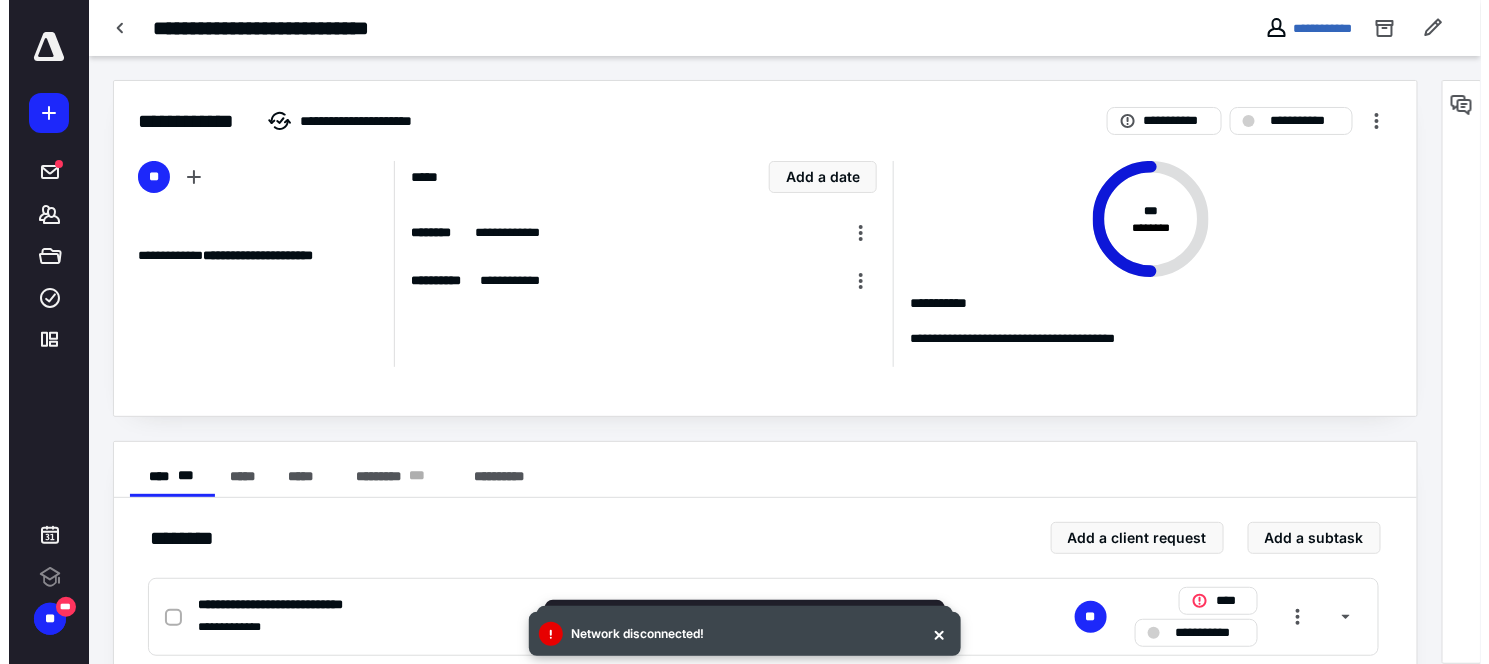 scroll, scrollTop: 0, scrollLeft: 0, axis: both 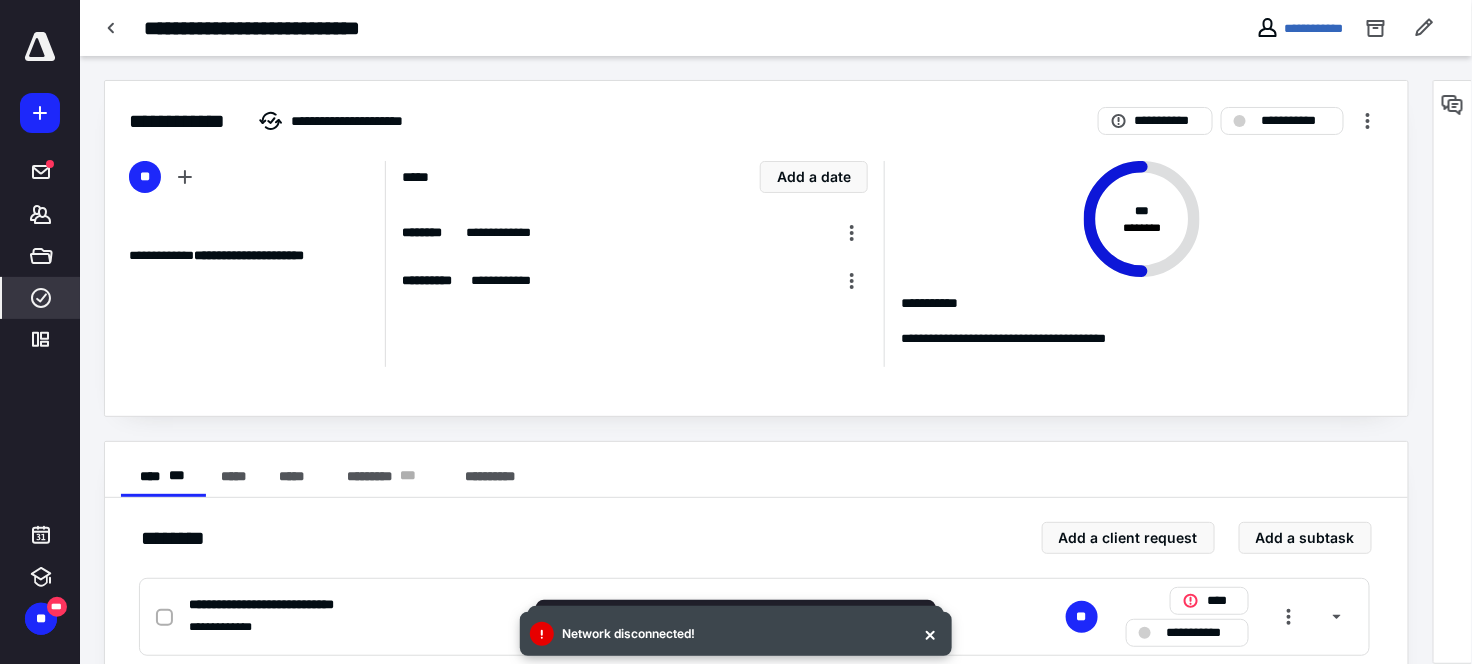 click 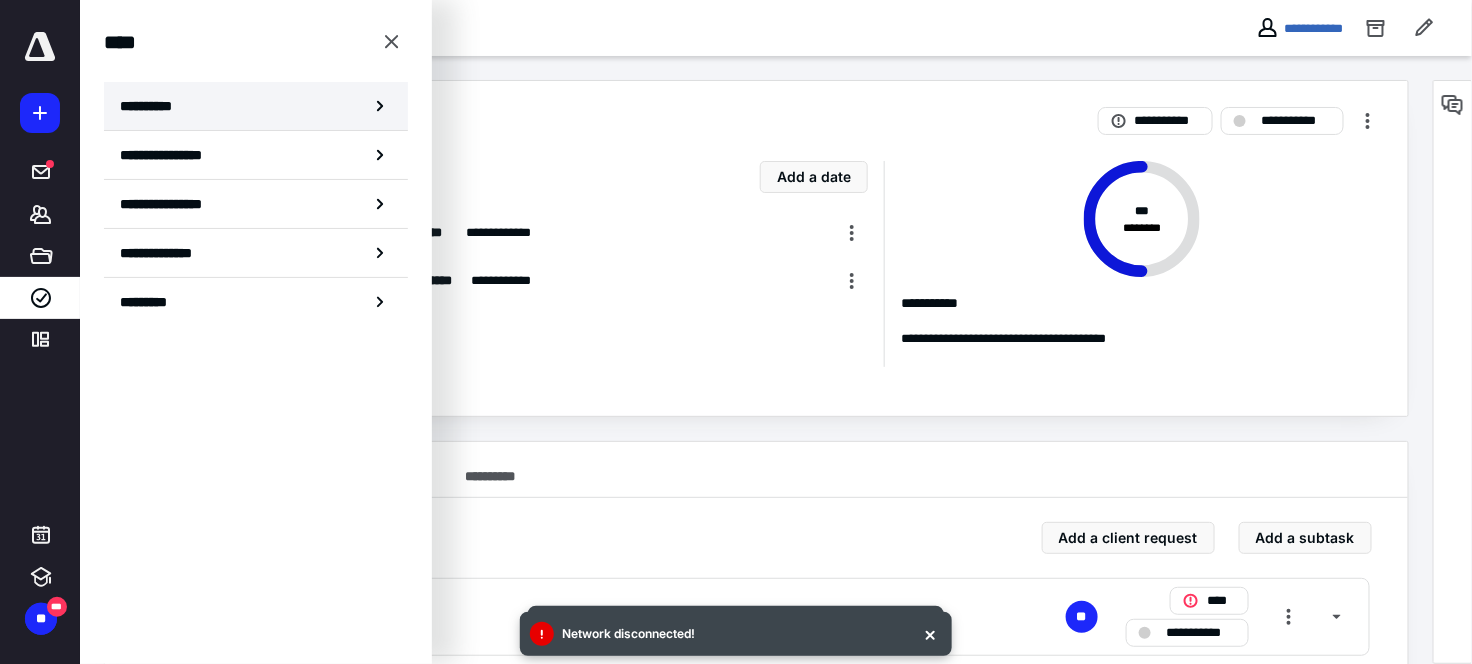 click on "**********" at bounding box center (153, 106) 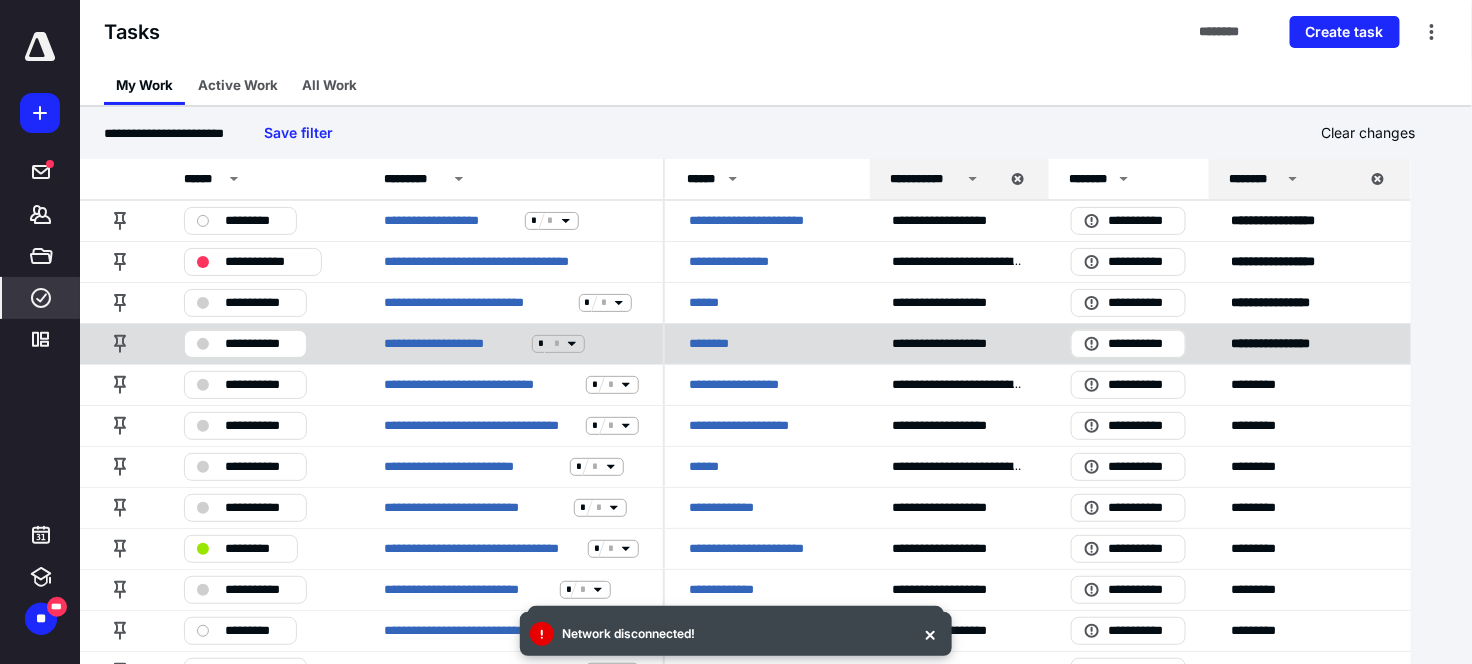 click on "********" at bounding box center [717, 344] 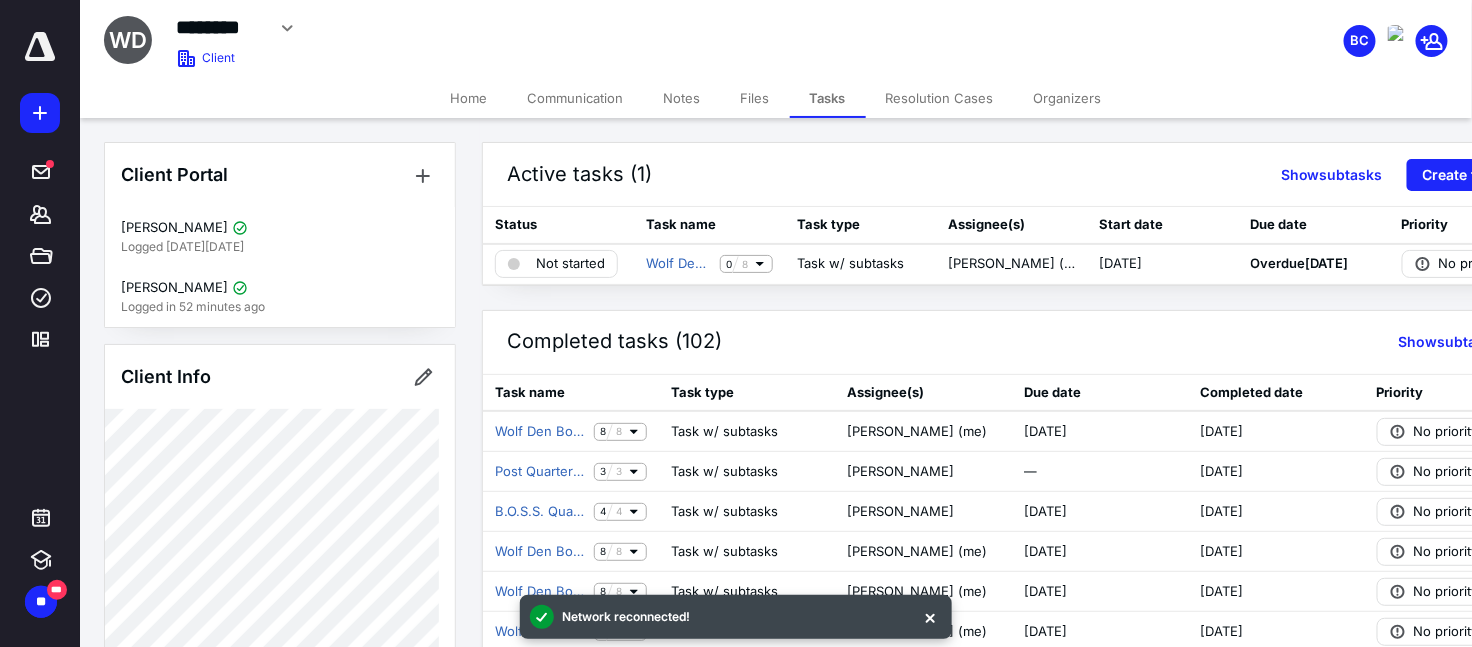 click on "Files" at bounding box center (755, 98) 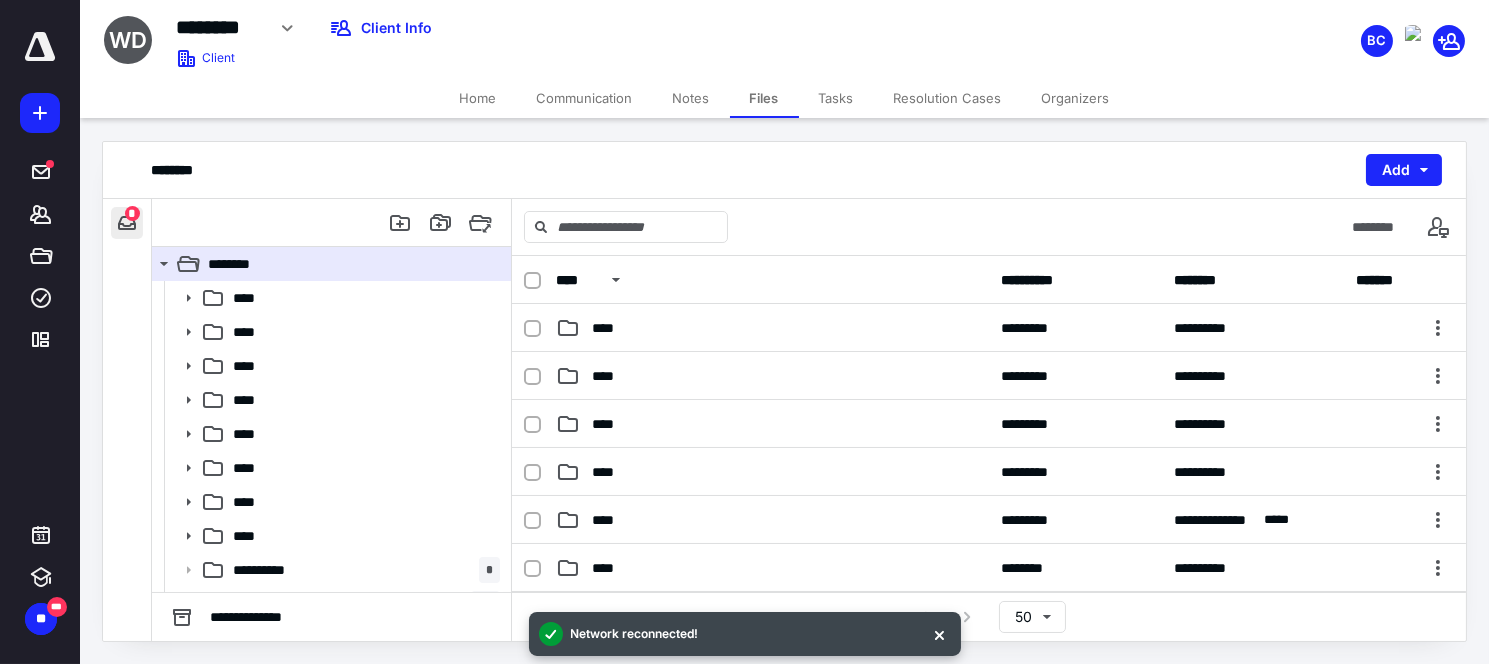 click at bounding box center [127, 223] 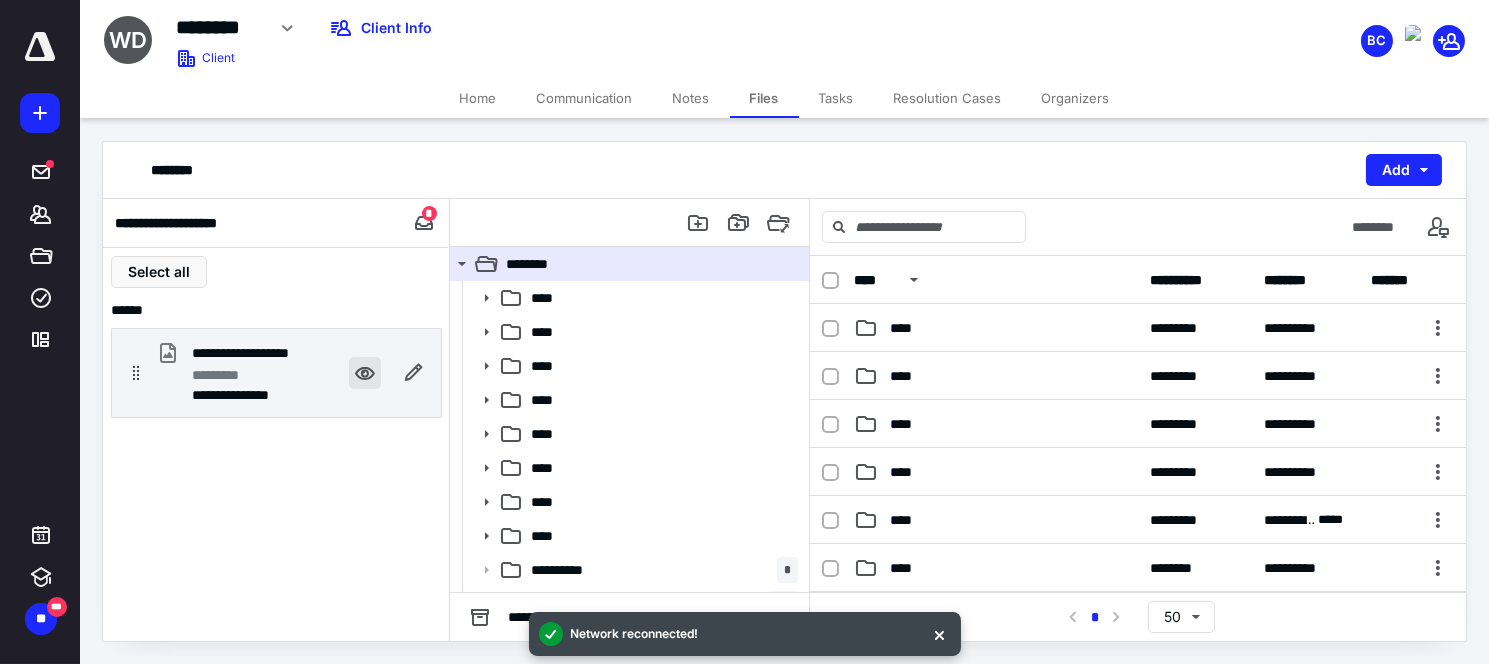 click at bounding box center [365, 373] 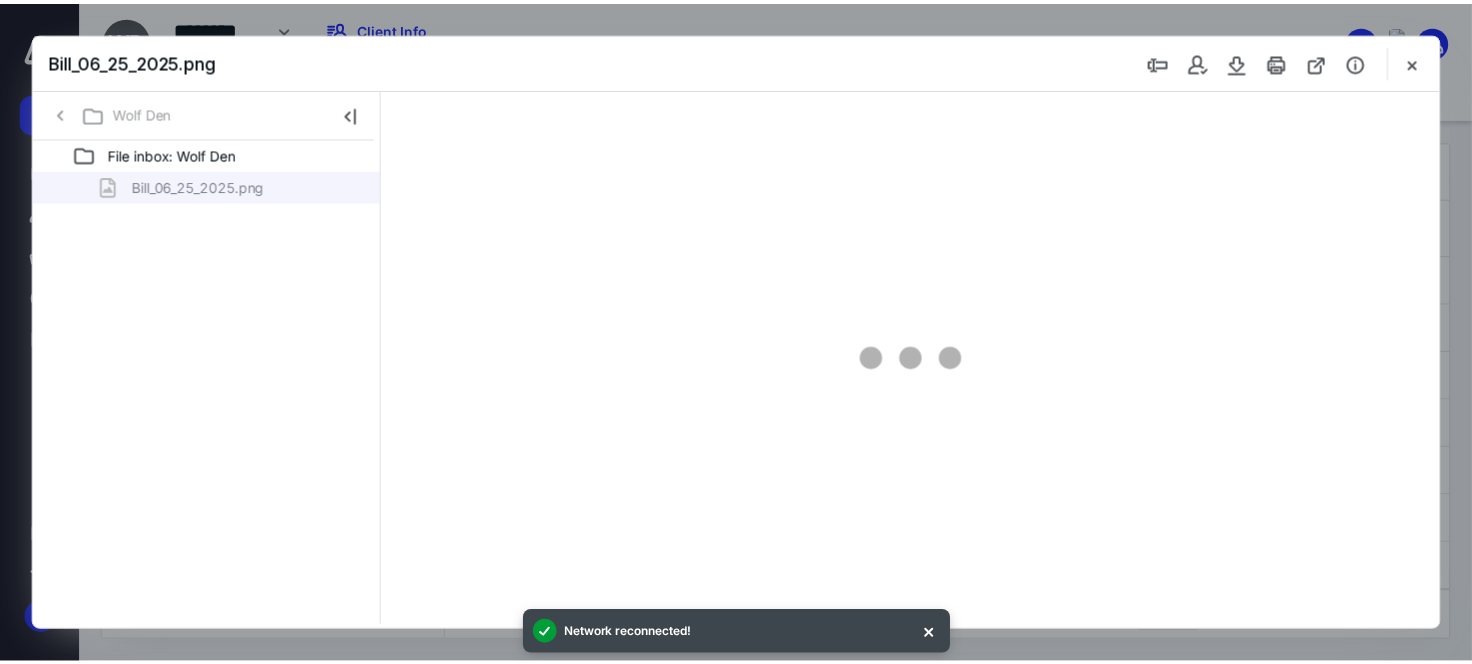 scroll, scrollTop: 0, scrollLeft: 0, axis: both 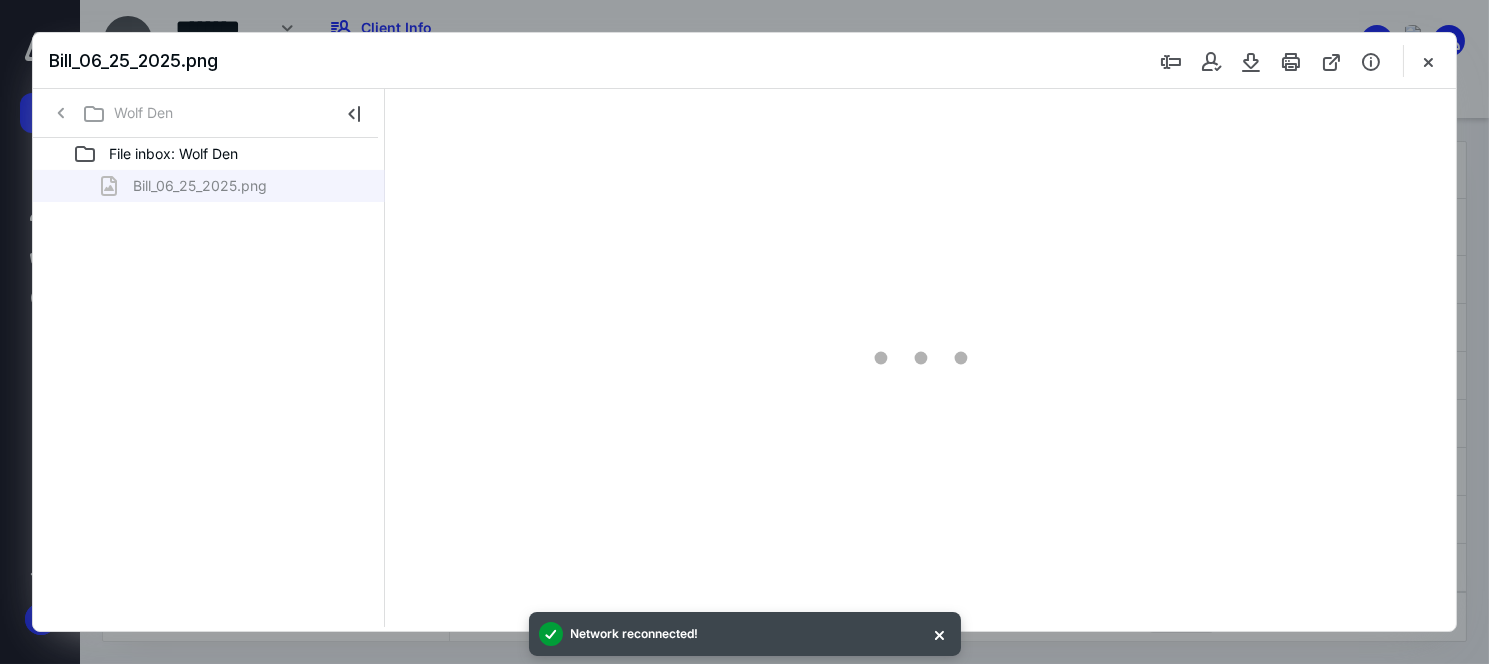 type on "172" 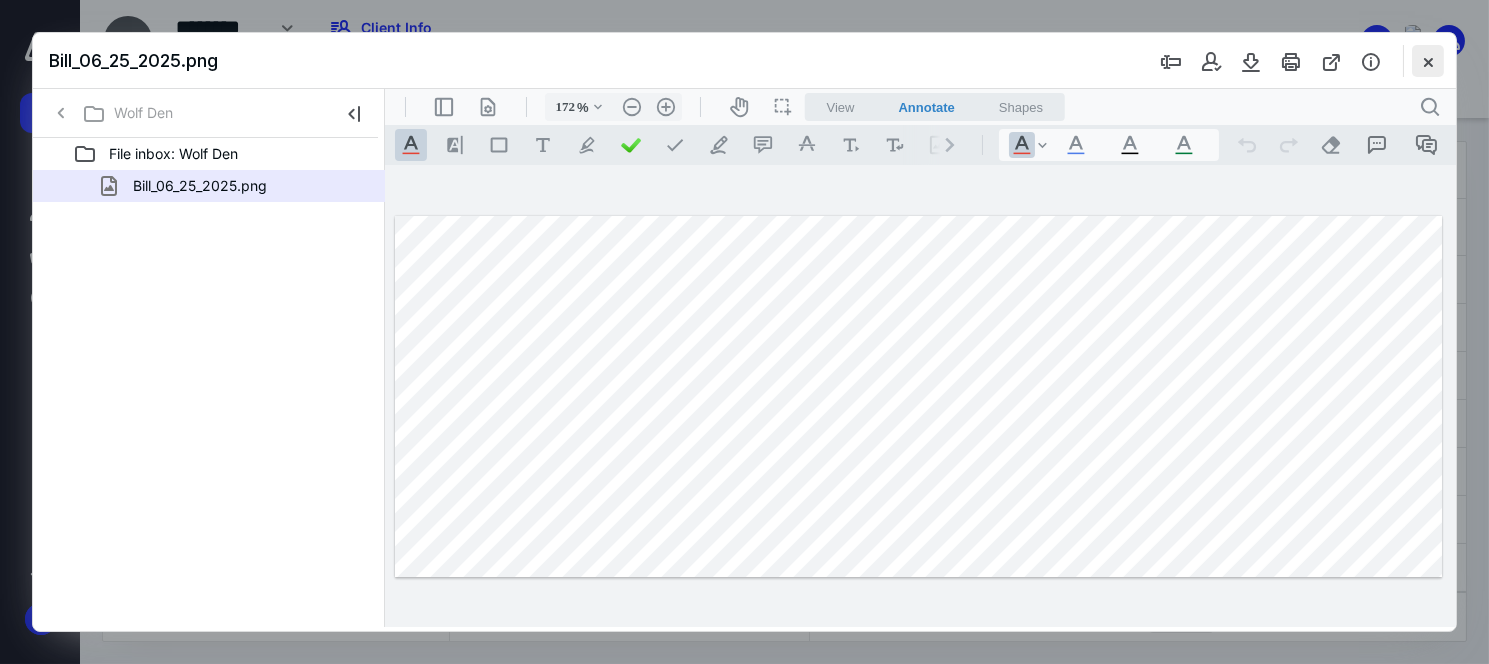 click at bounding box center [1428, 61] 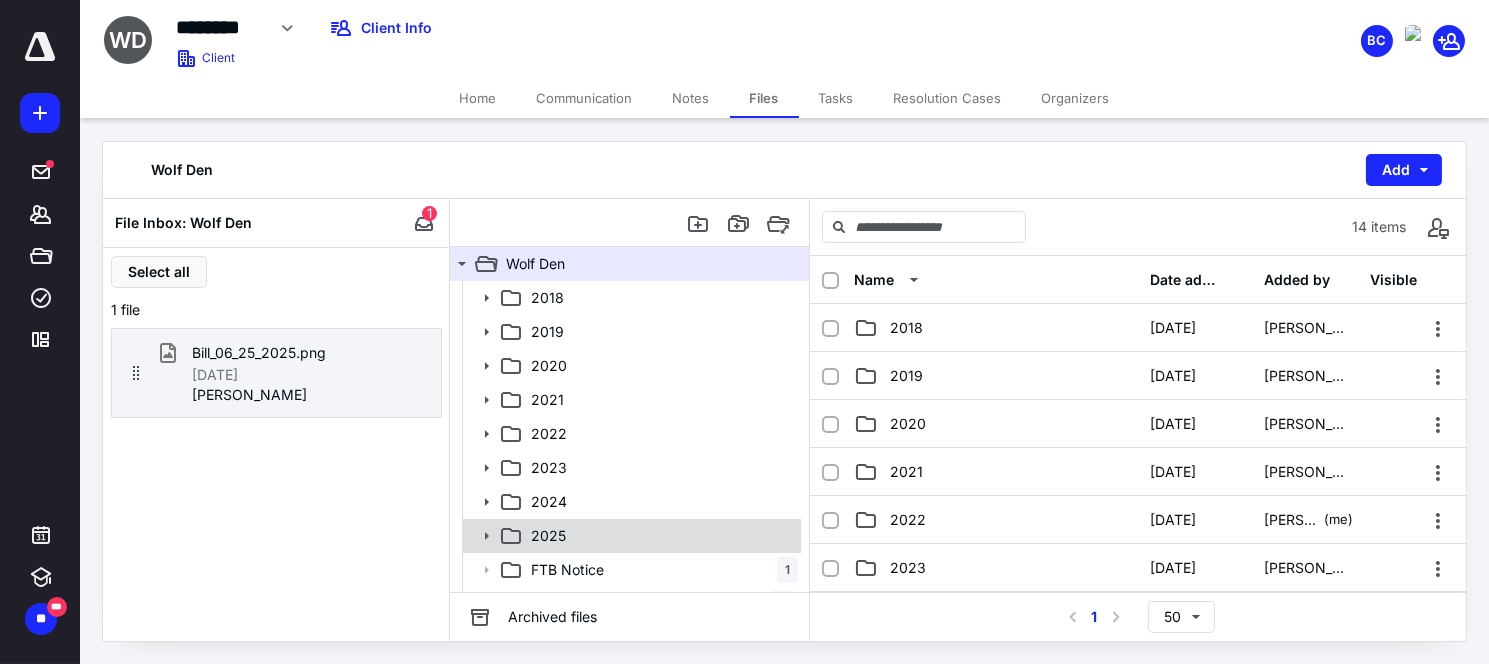 click on "2025" at bounding box center (660, 536) 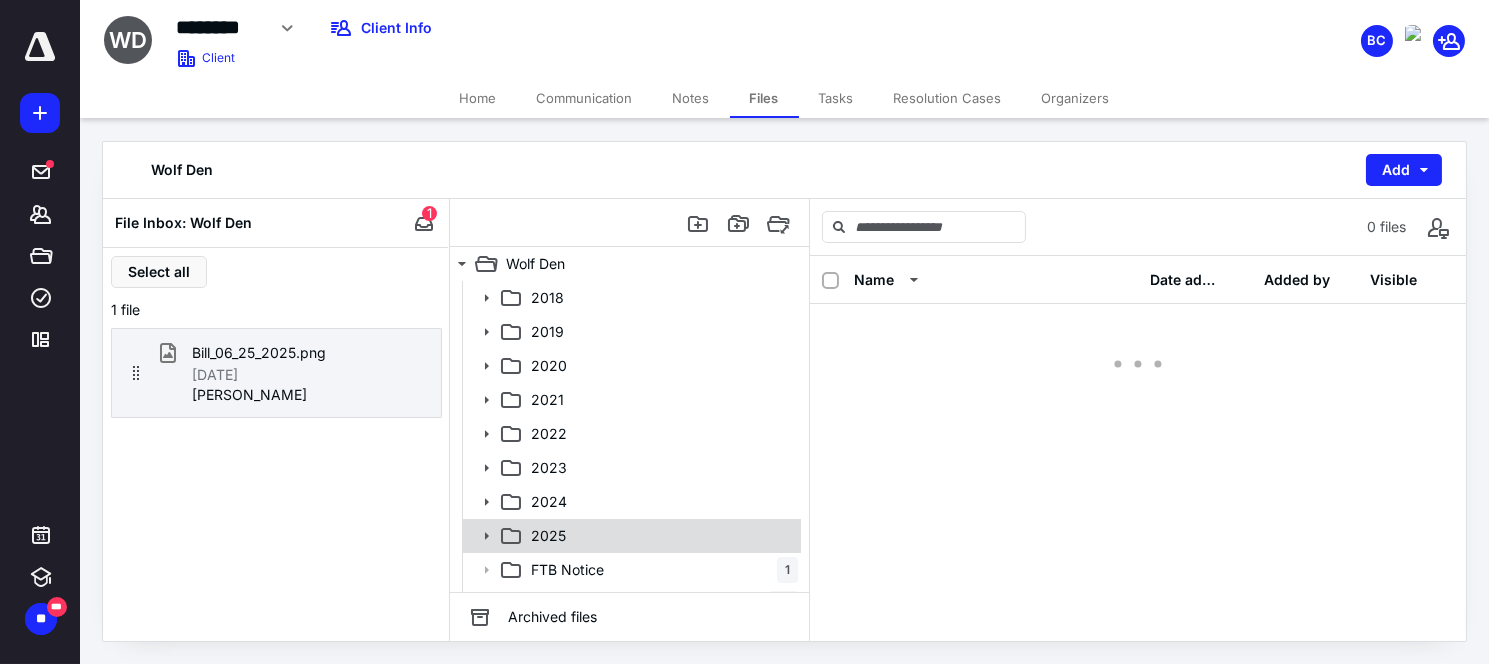 click on "2025" at bounding box center (660, 536) 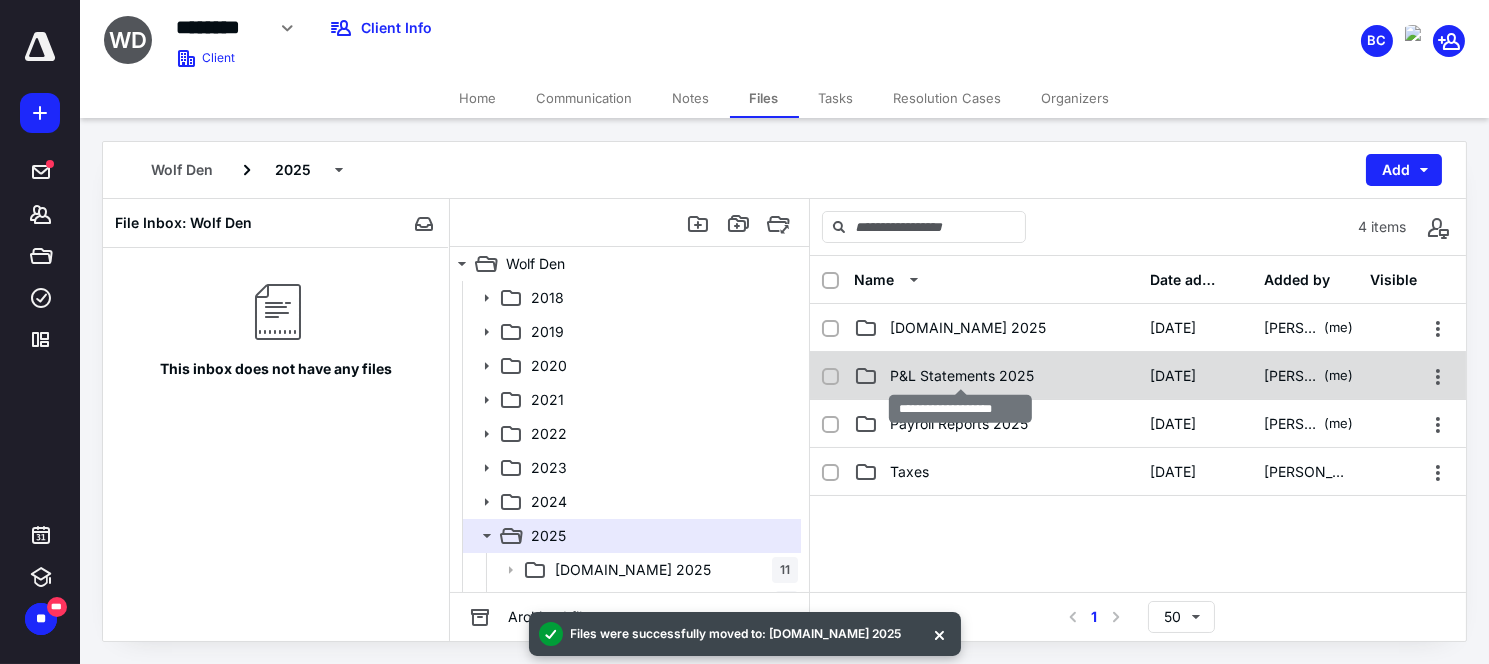 click on "P&L Statements 2025" at bounding box center (962, 376) 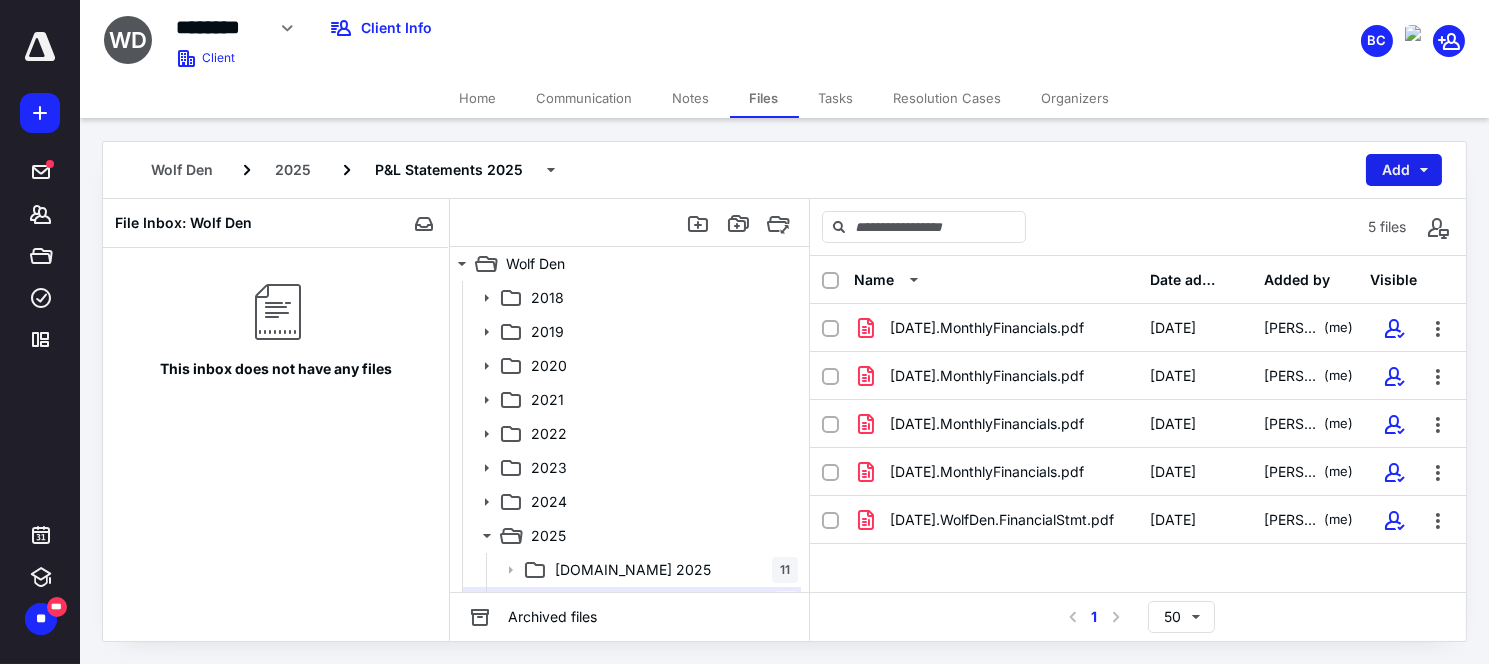 click on "Add" at bounding box center [1404, 170] 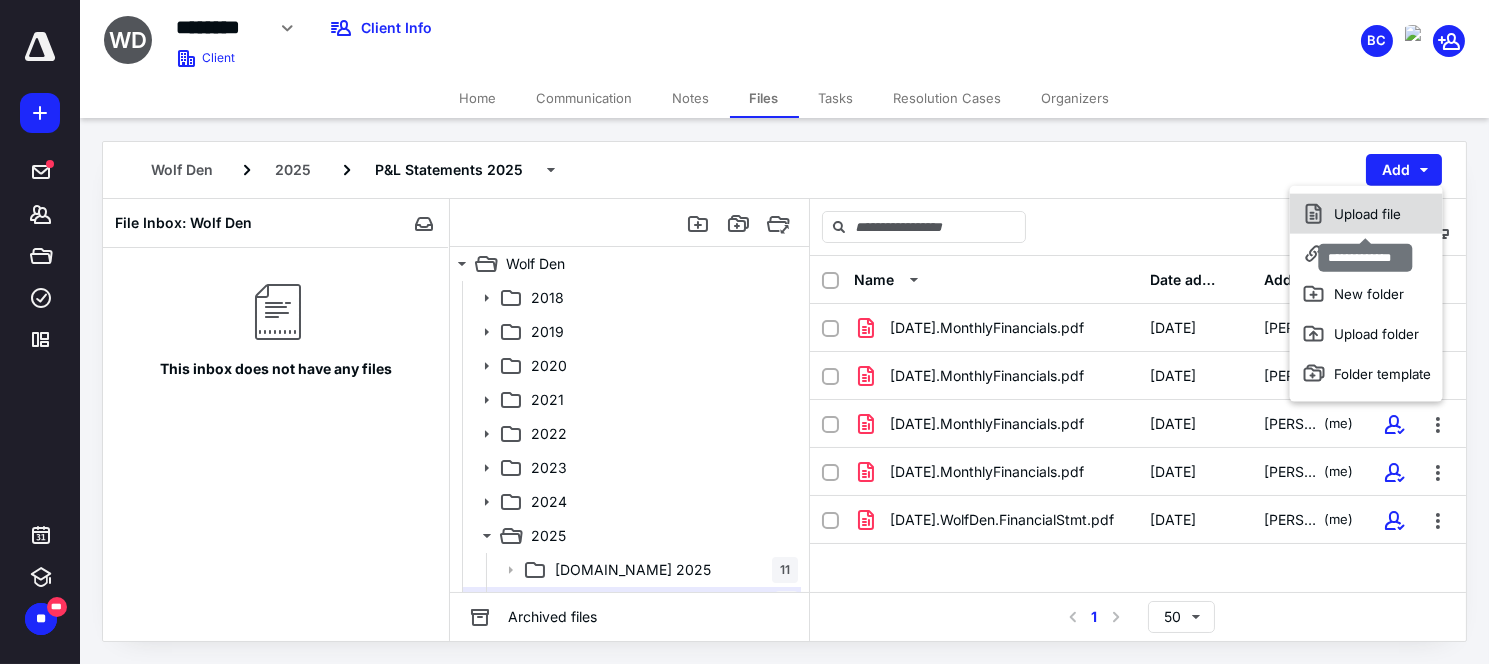 click on "Upload file" at bounding box center [1366, 214] 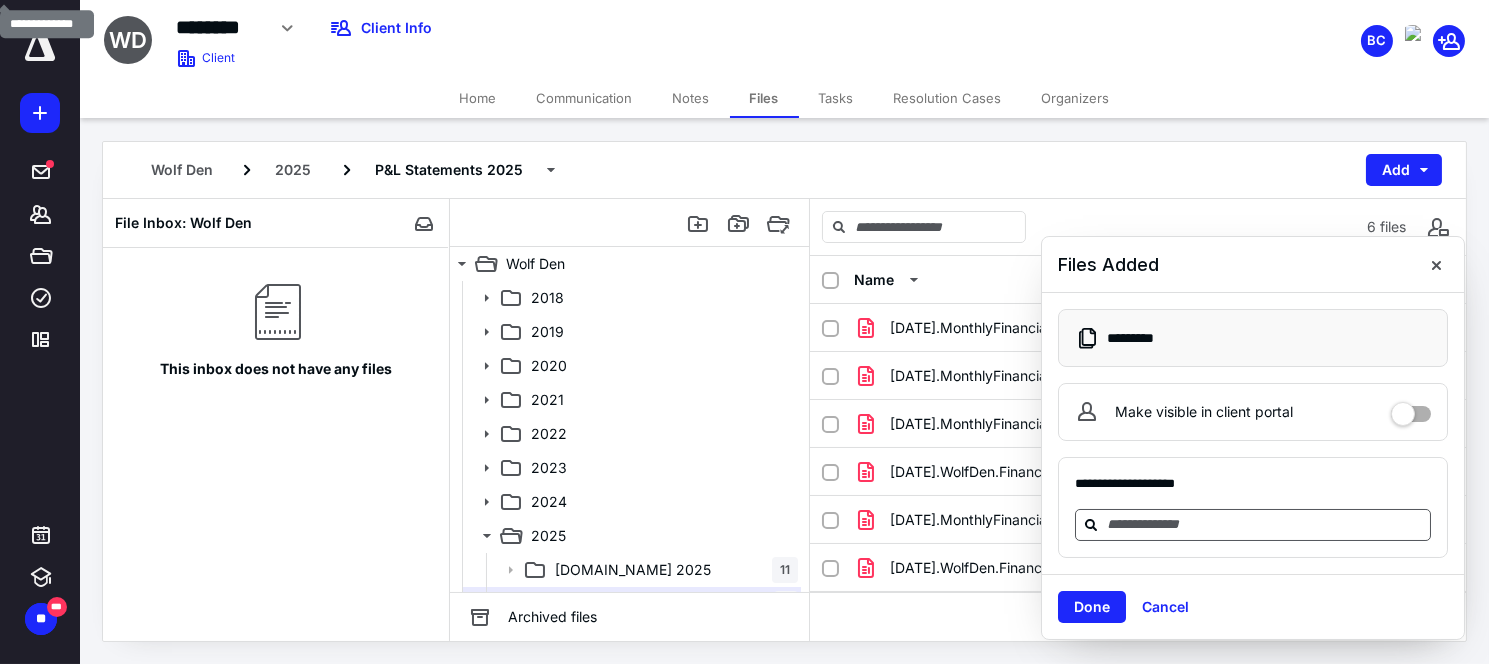 click at bounding box center [1265, 524] 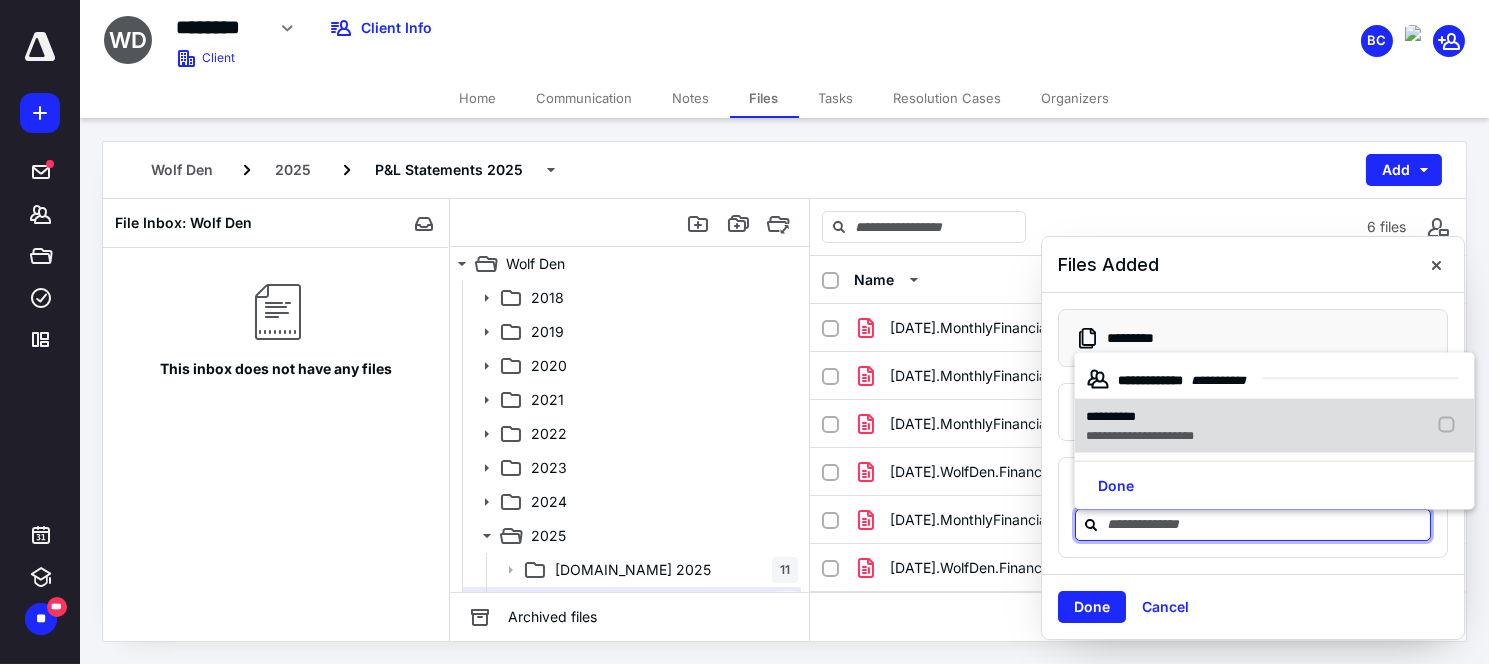 click on "**********" at bounding box center [1141, 435] 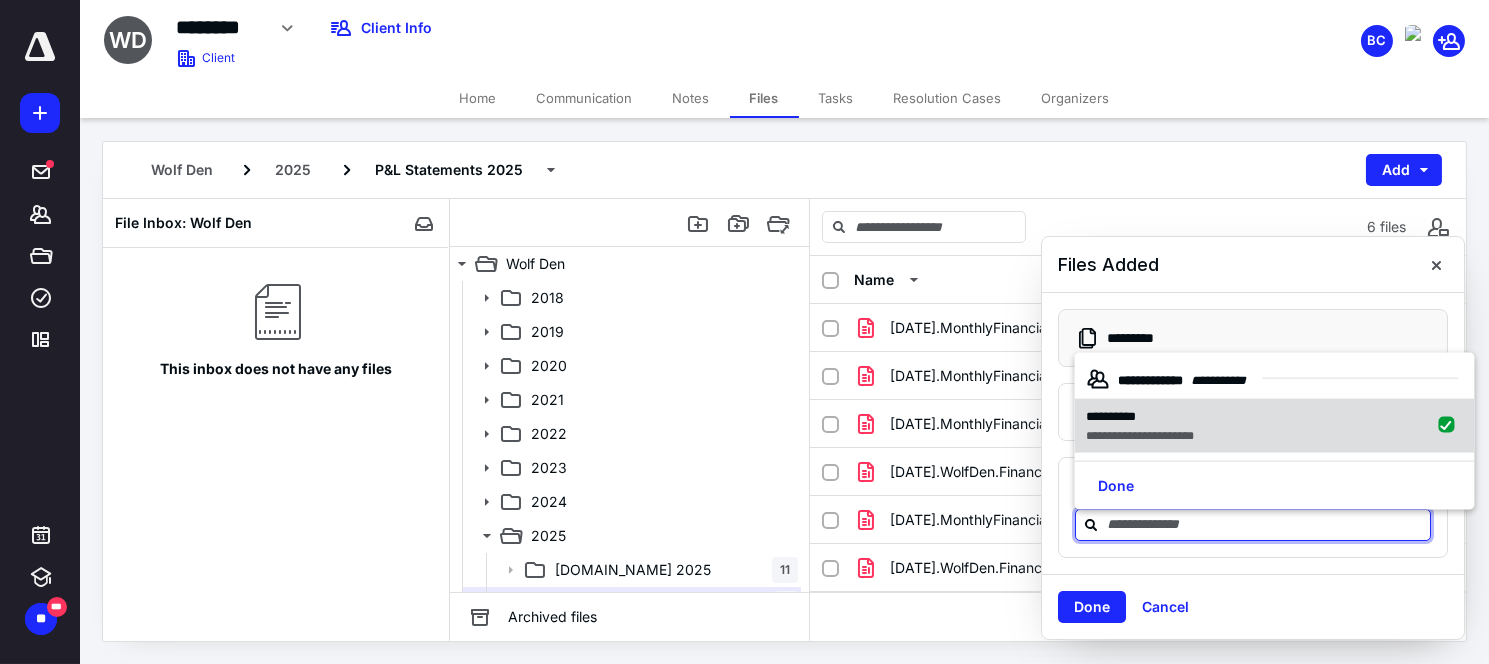 checkbox on "true" 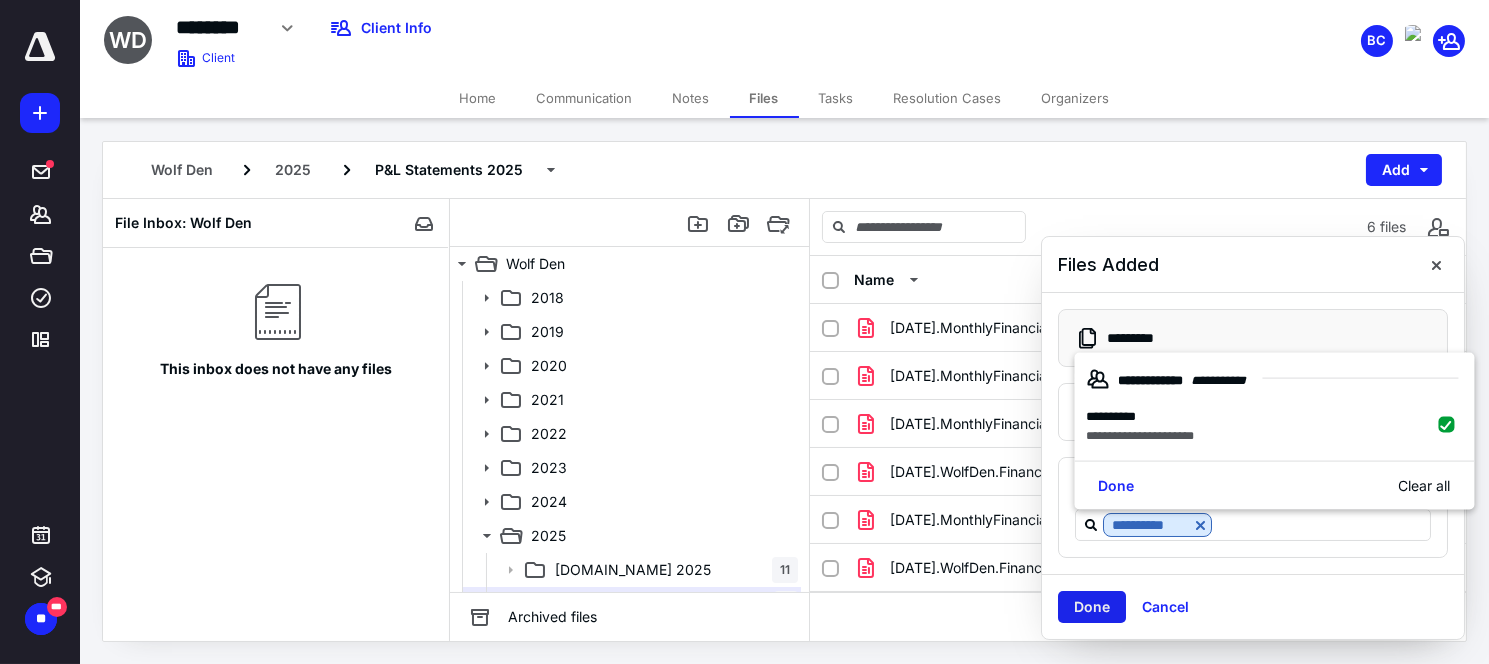 click on "Done" at bounding box center [1092, 607] 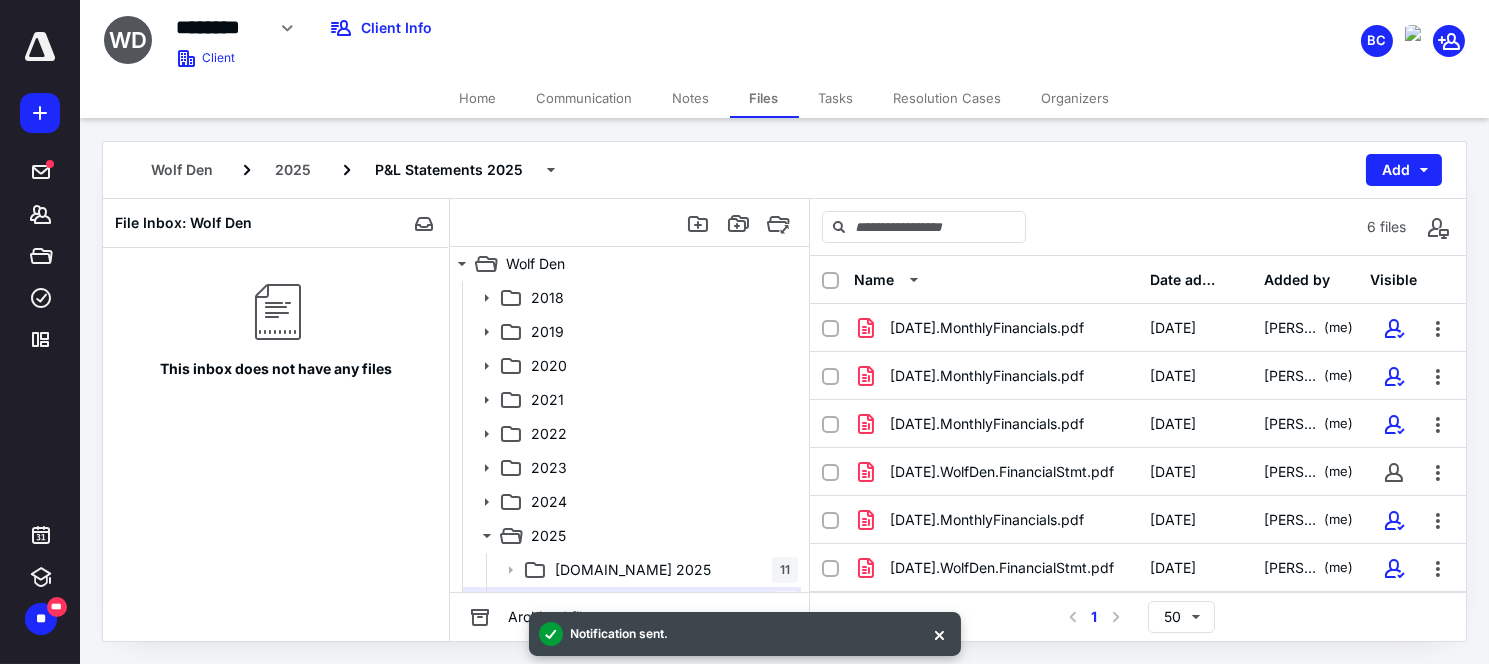 click on "Tasks" at bounding box center (836, 98) 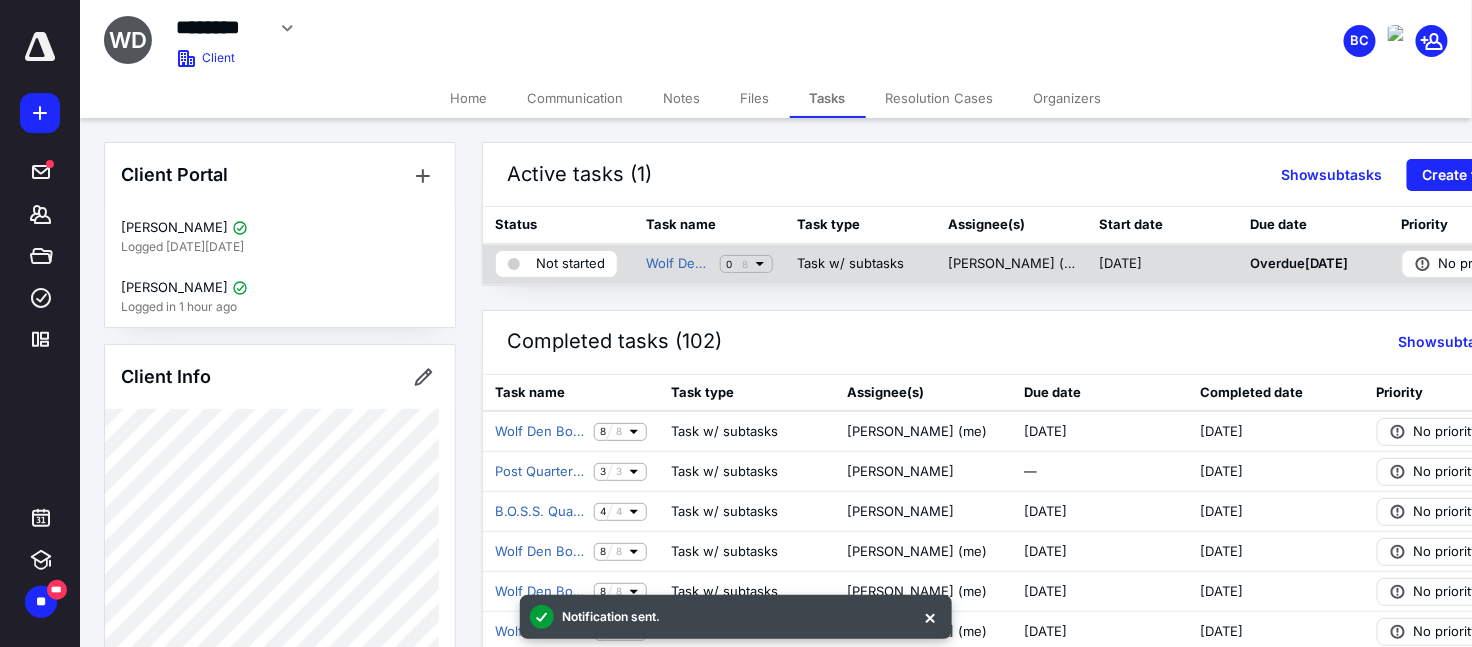click on "Not started" at bounding box center [570, 264] 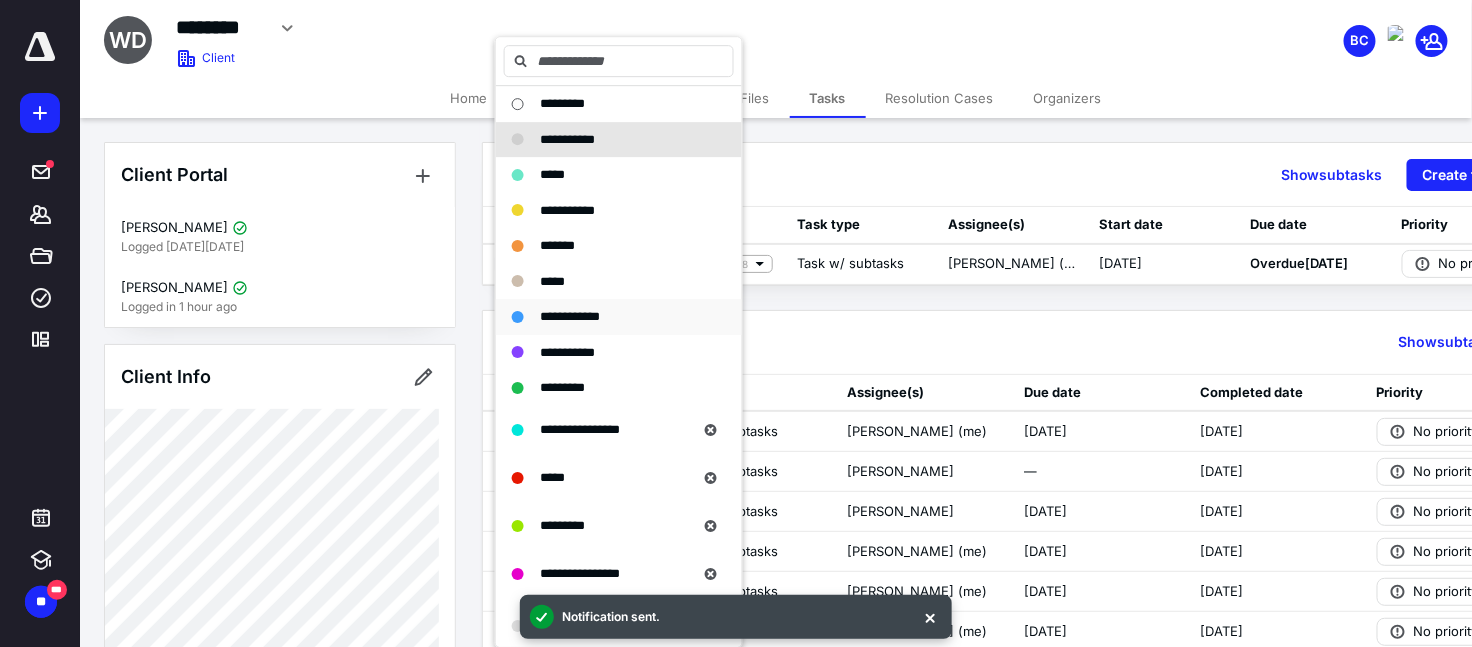 click on "**********" at bounding box center (570, 316) 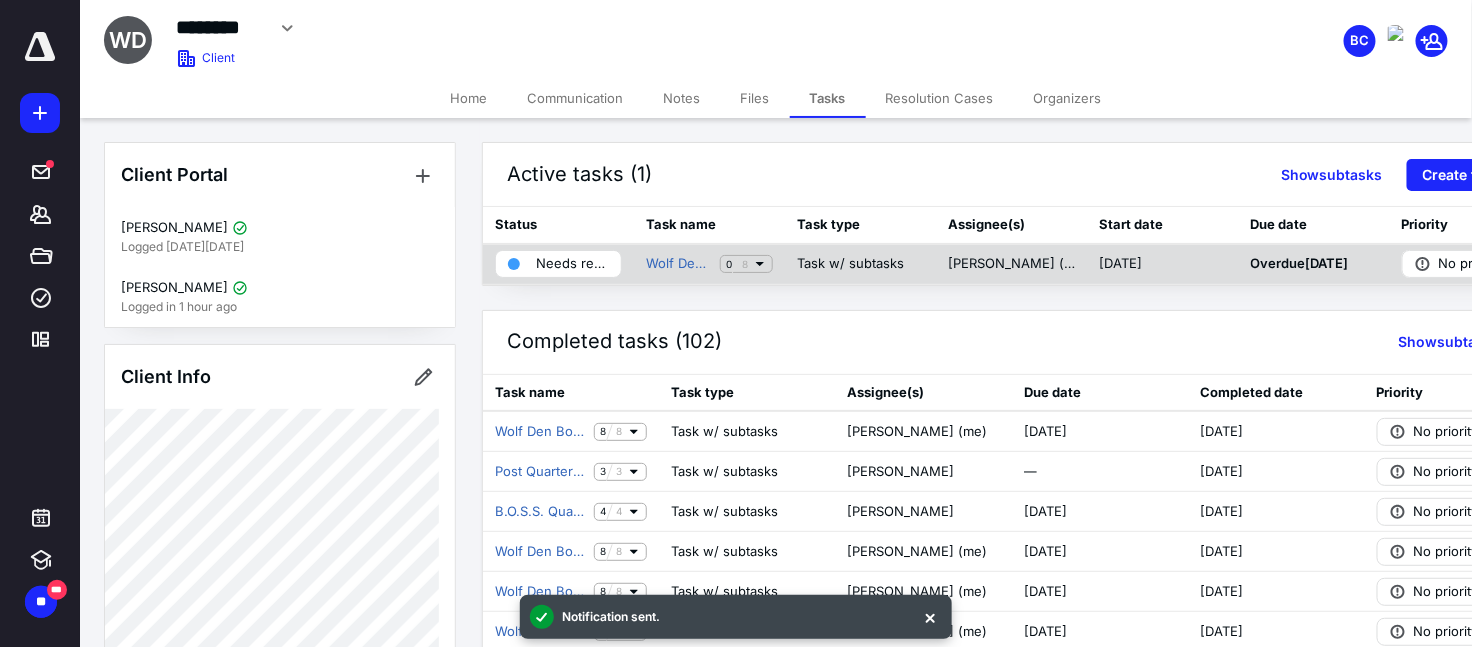 click on "Wolf Den Bookkeeping 0 8" at bounding box center [709, 264] 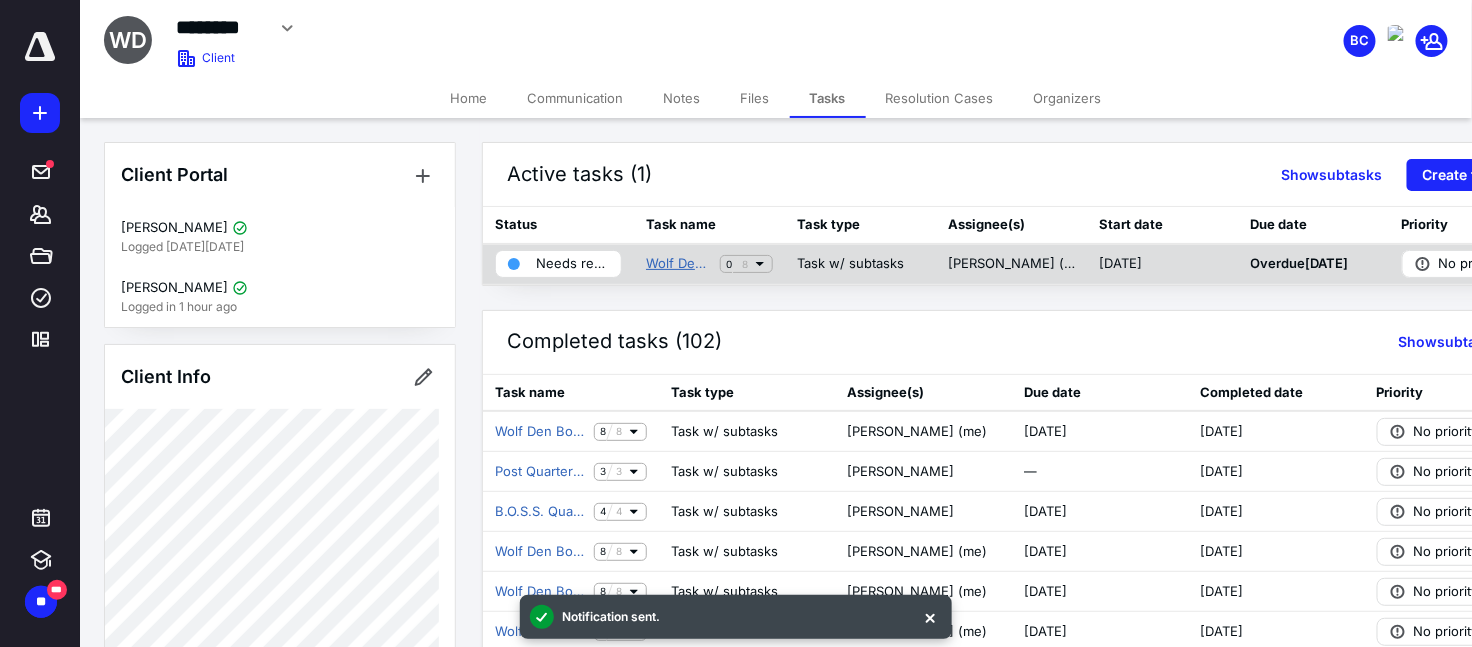 click on "Wolf Den Bookkeeping" at bounding box center (679, 264) 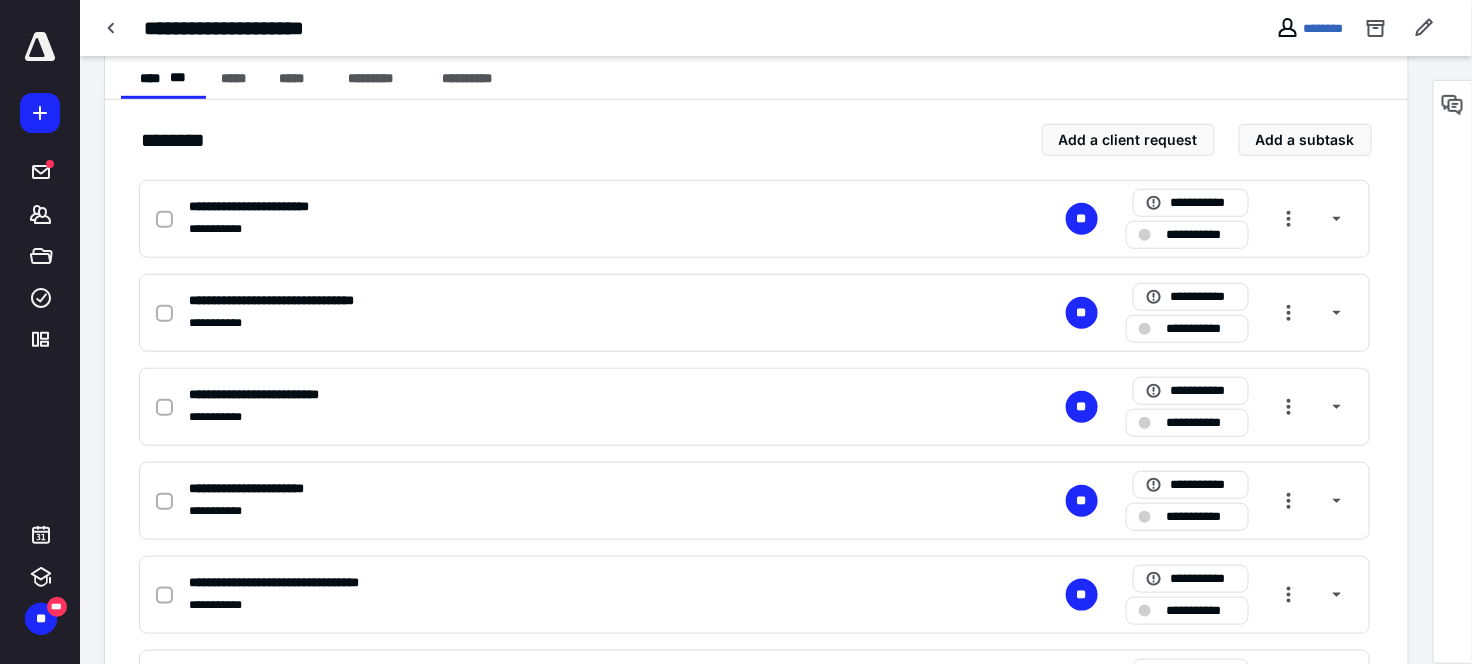 scroll, scrollTop: 405, scrollLeft: 0, axis: vertical 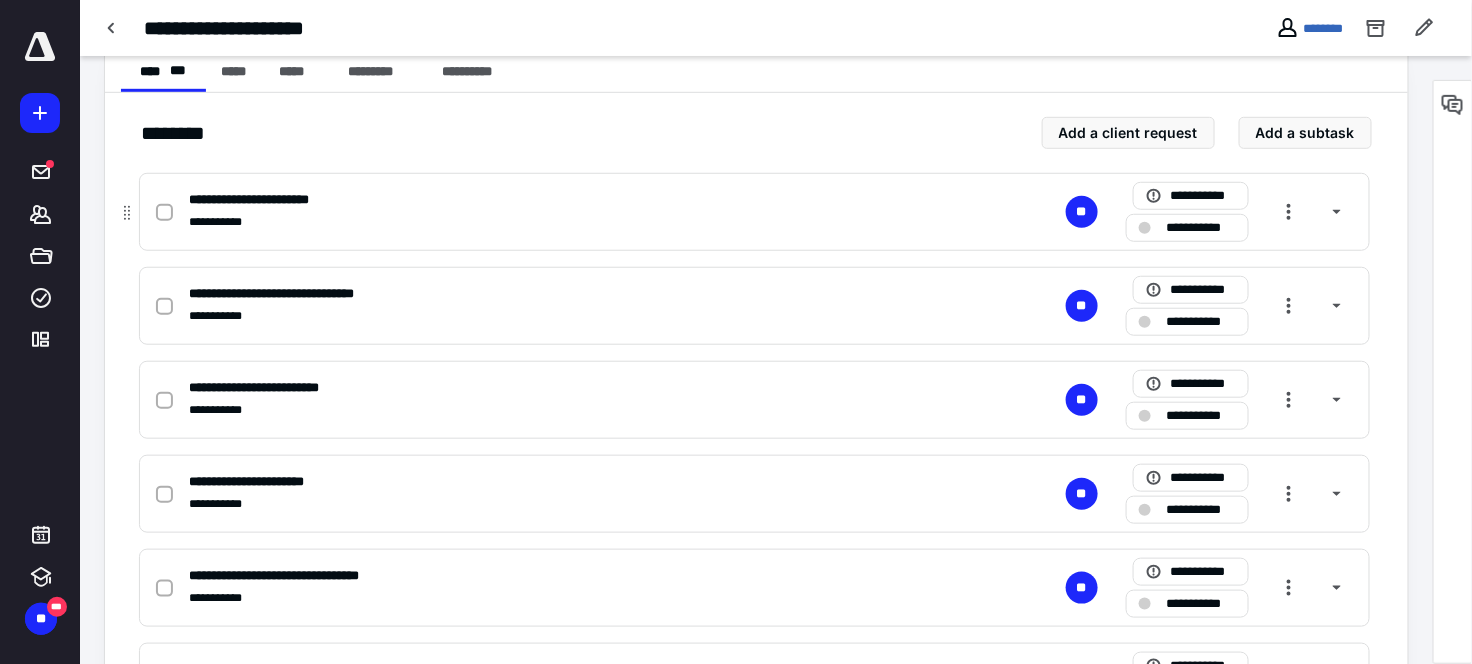 click 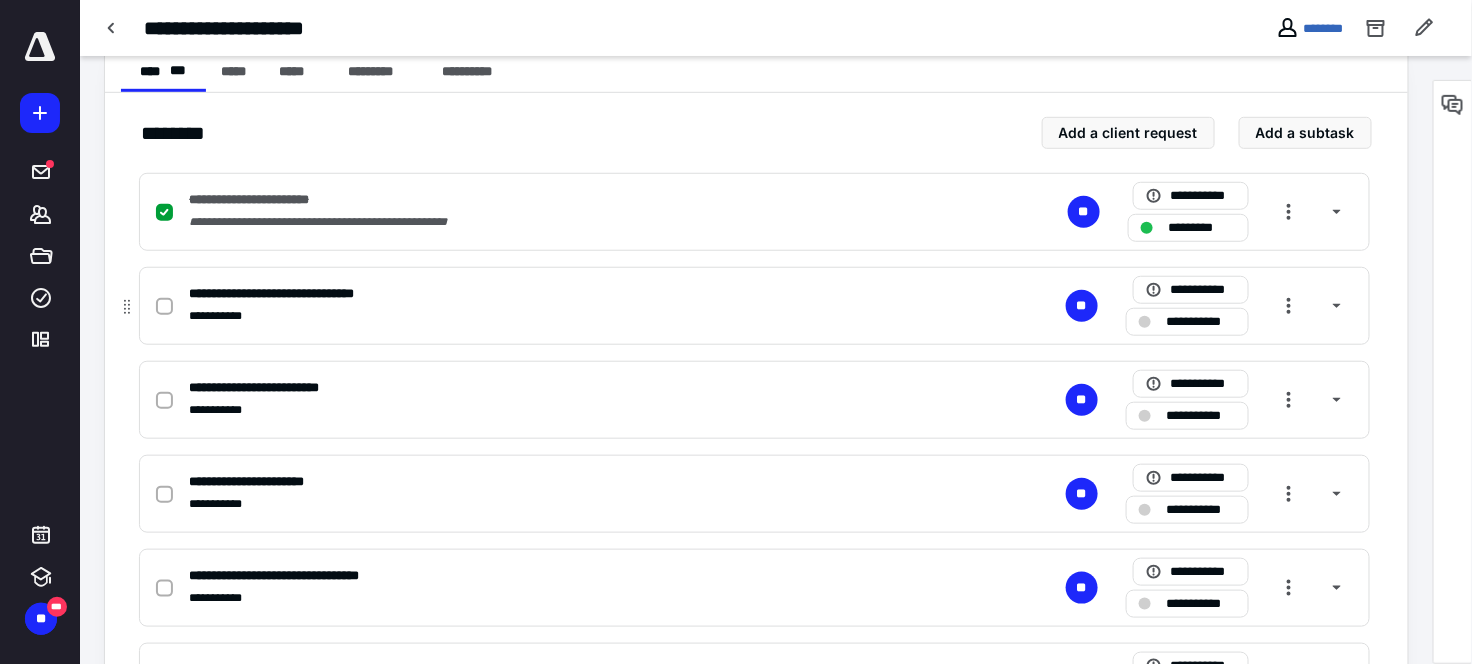 click 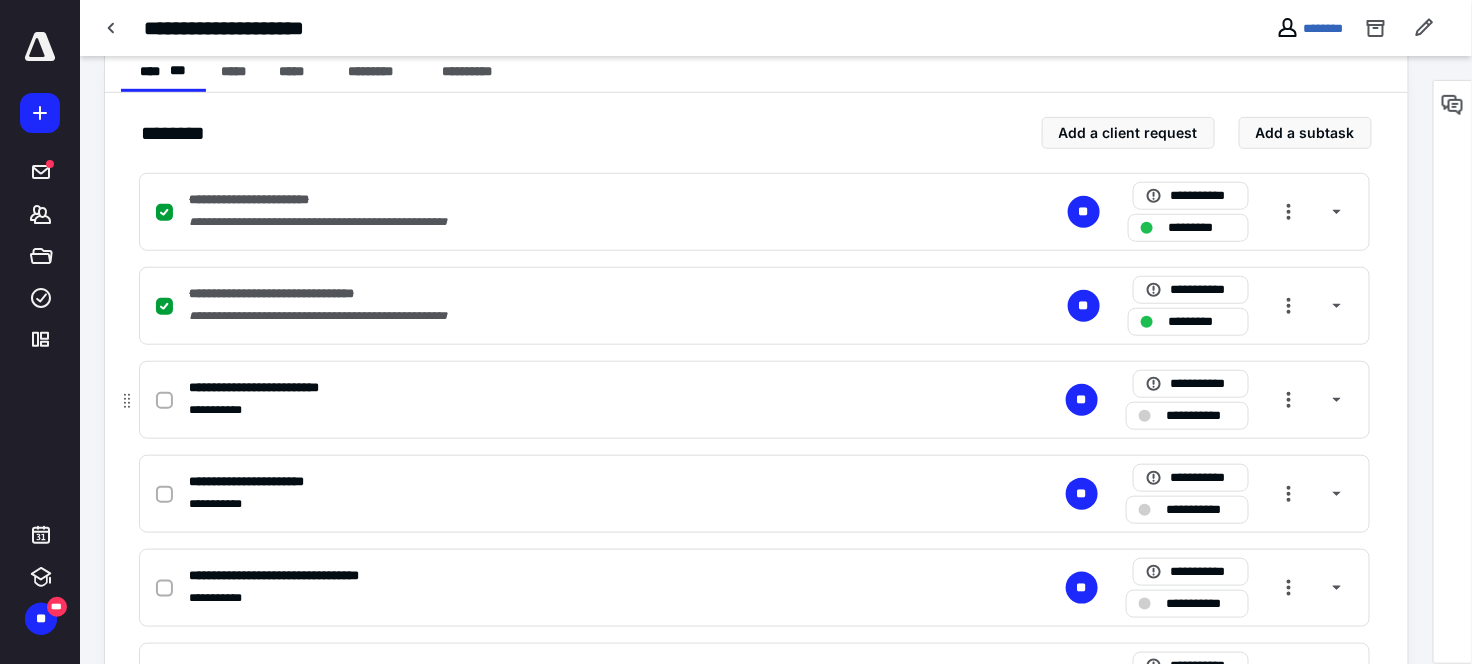 click 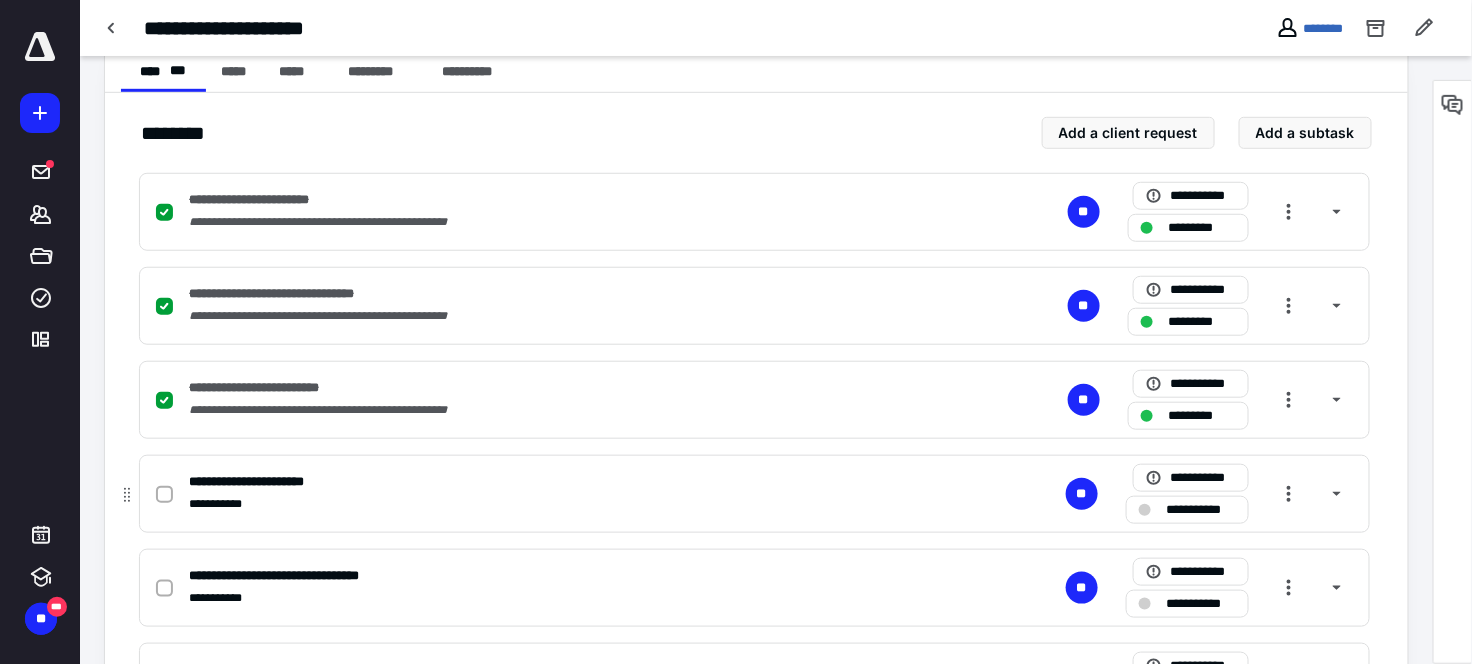 click 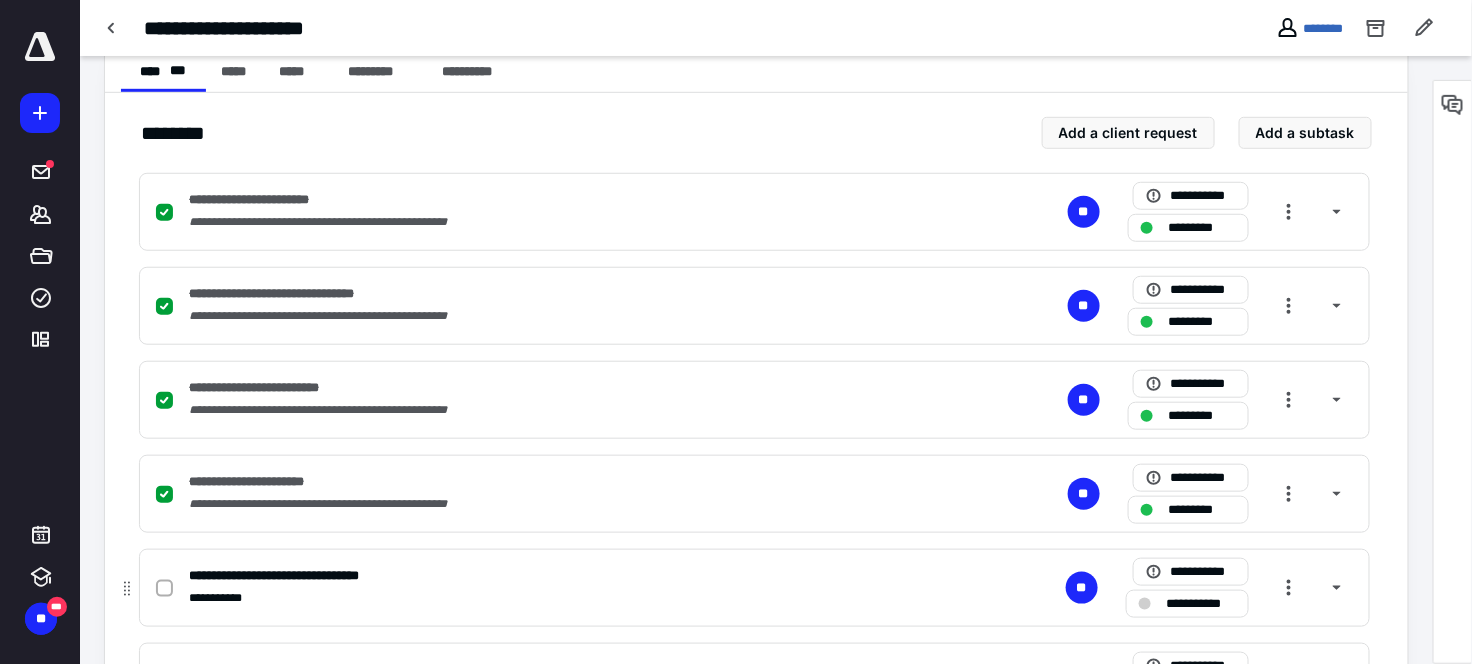 click 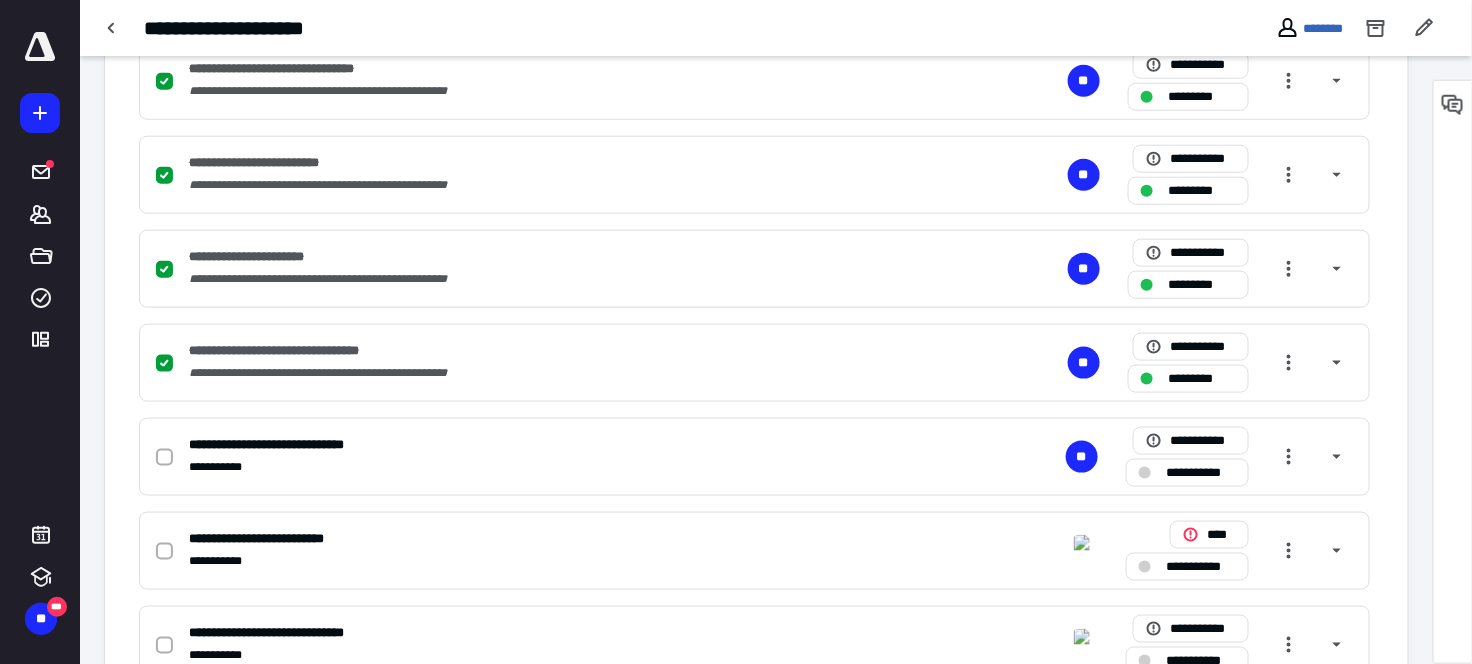 scroll, scrollTop: 631, scrollLeft: 0, axis: vertical 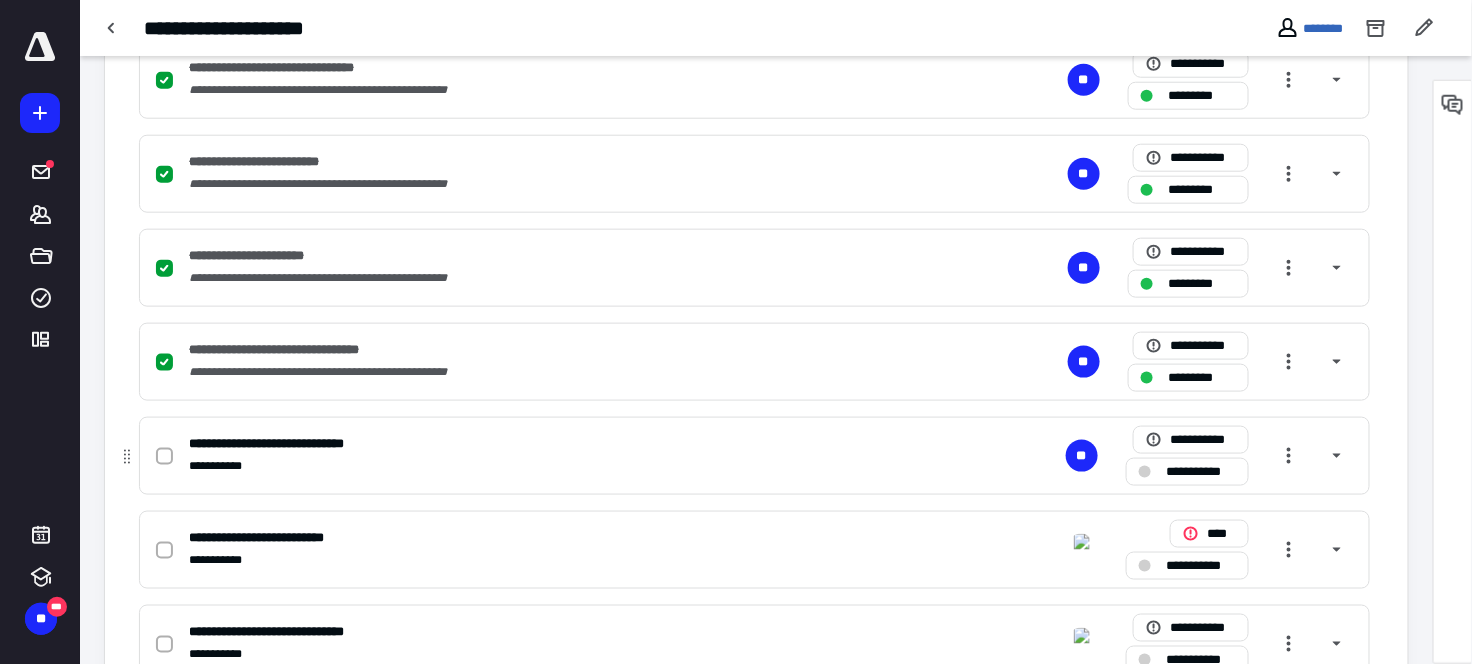 click at bounding box center (164, 457) 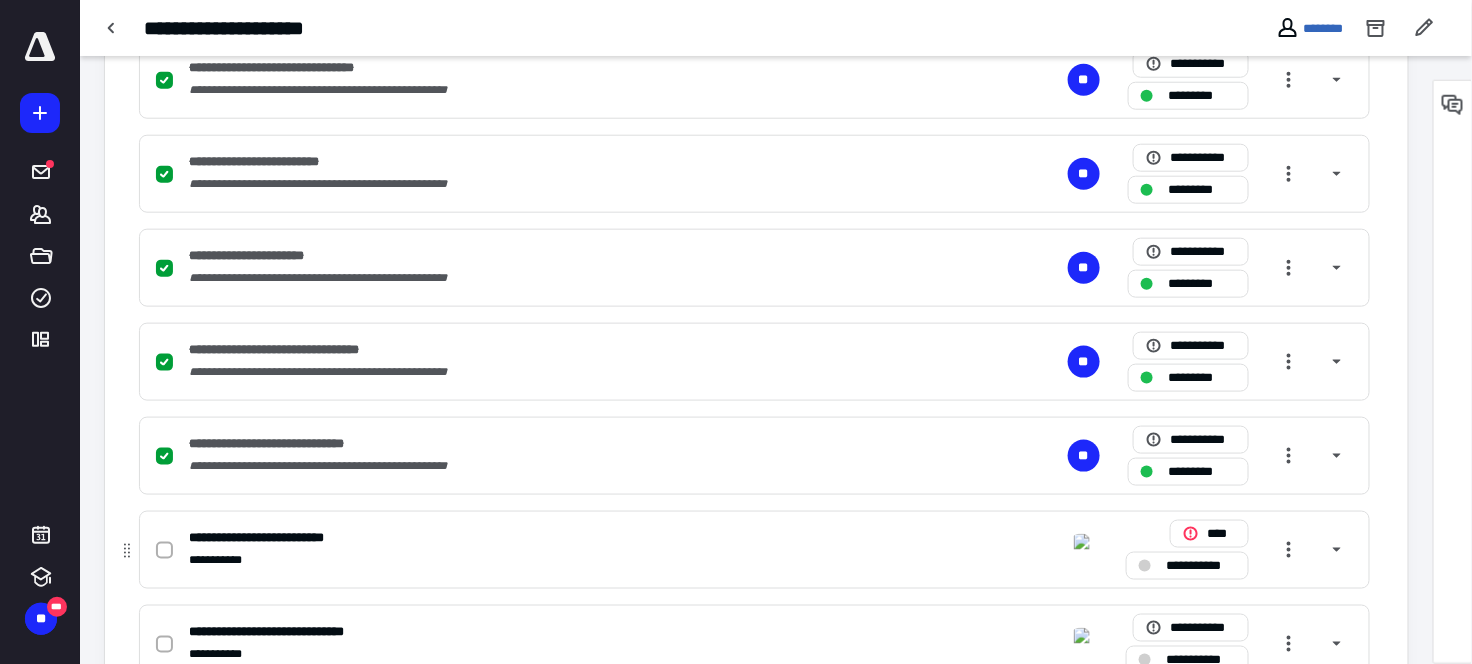 click on "**********" at bounding box center [1201, 566] 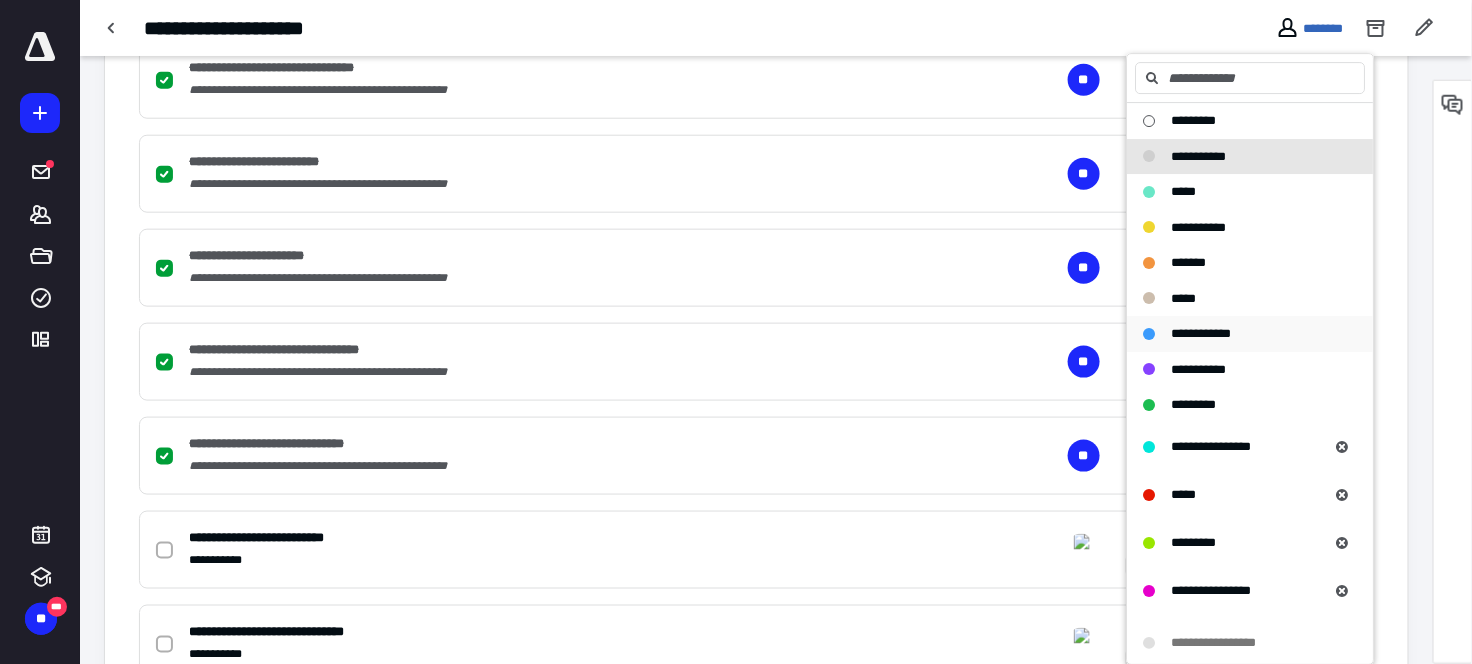 click on "**********" at bounding box center [1201, 333] 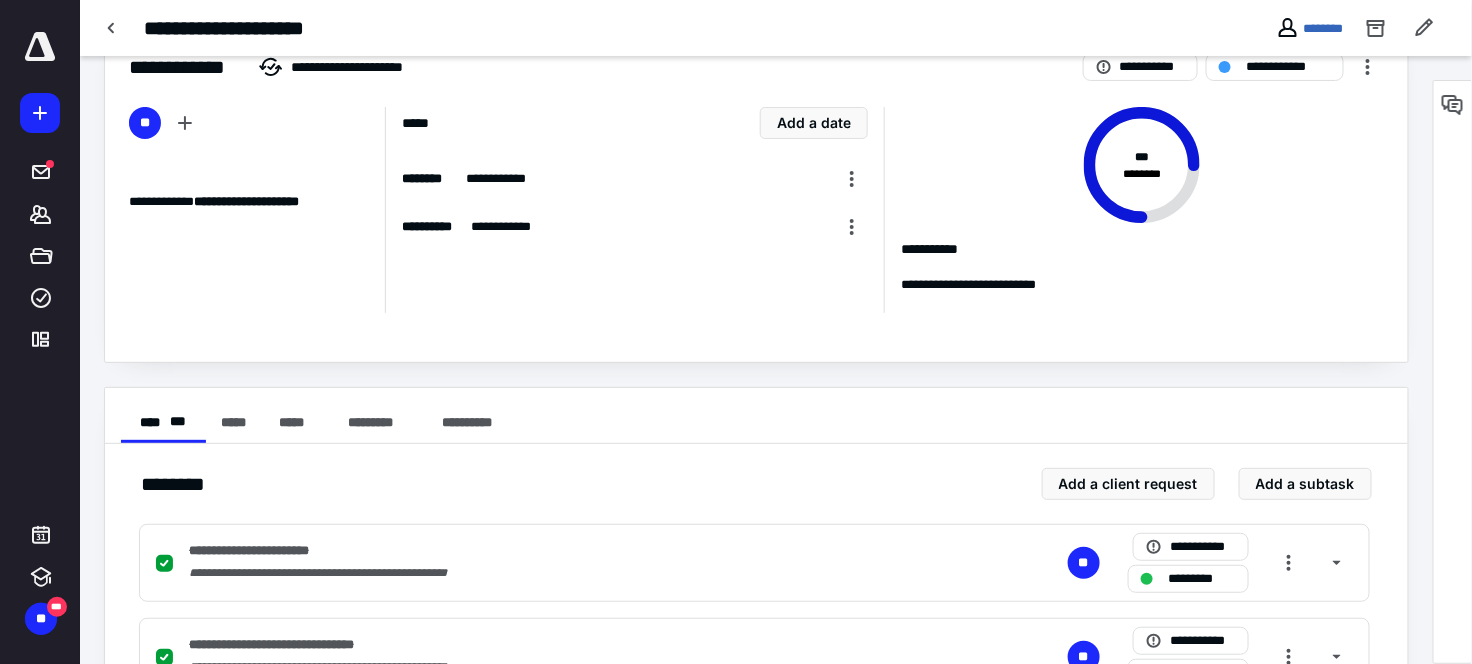 scroll, scrollTop: 0, scrollLeft: 0, axis: both 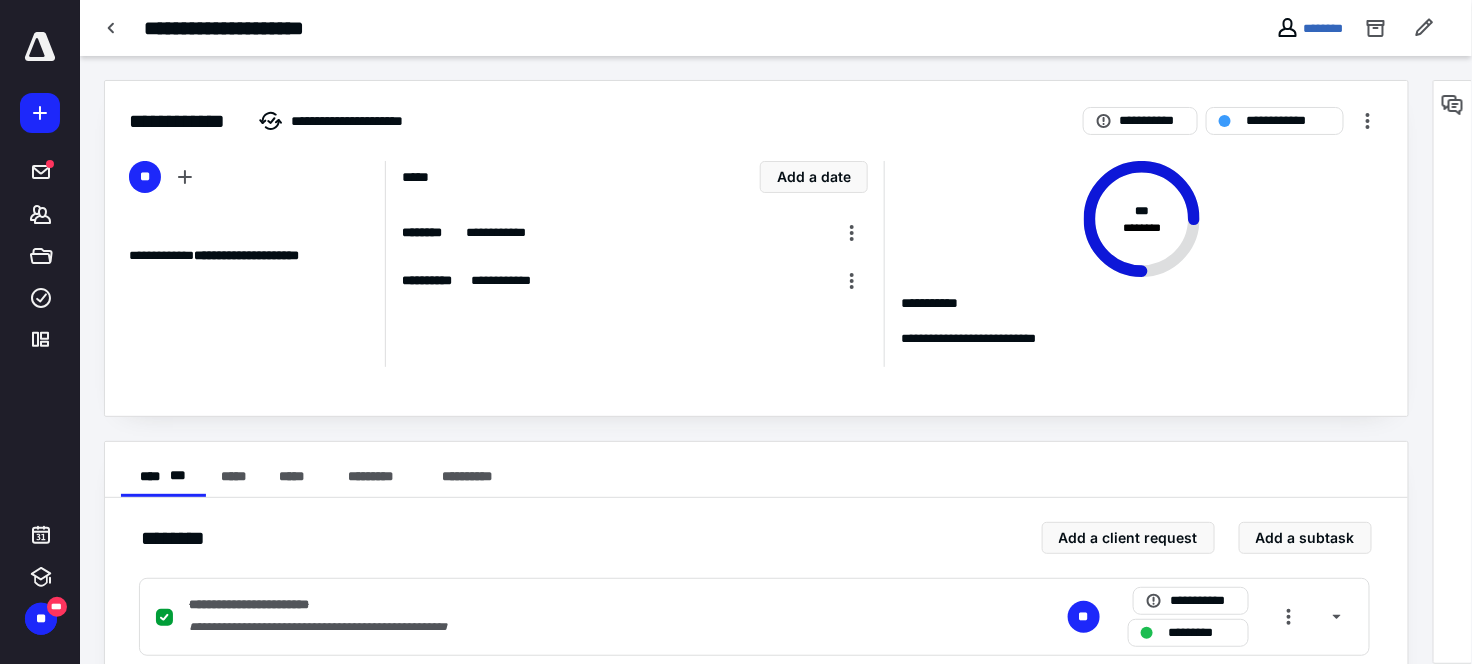 click on "********" at bounding box center (1310, 28) 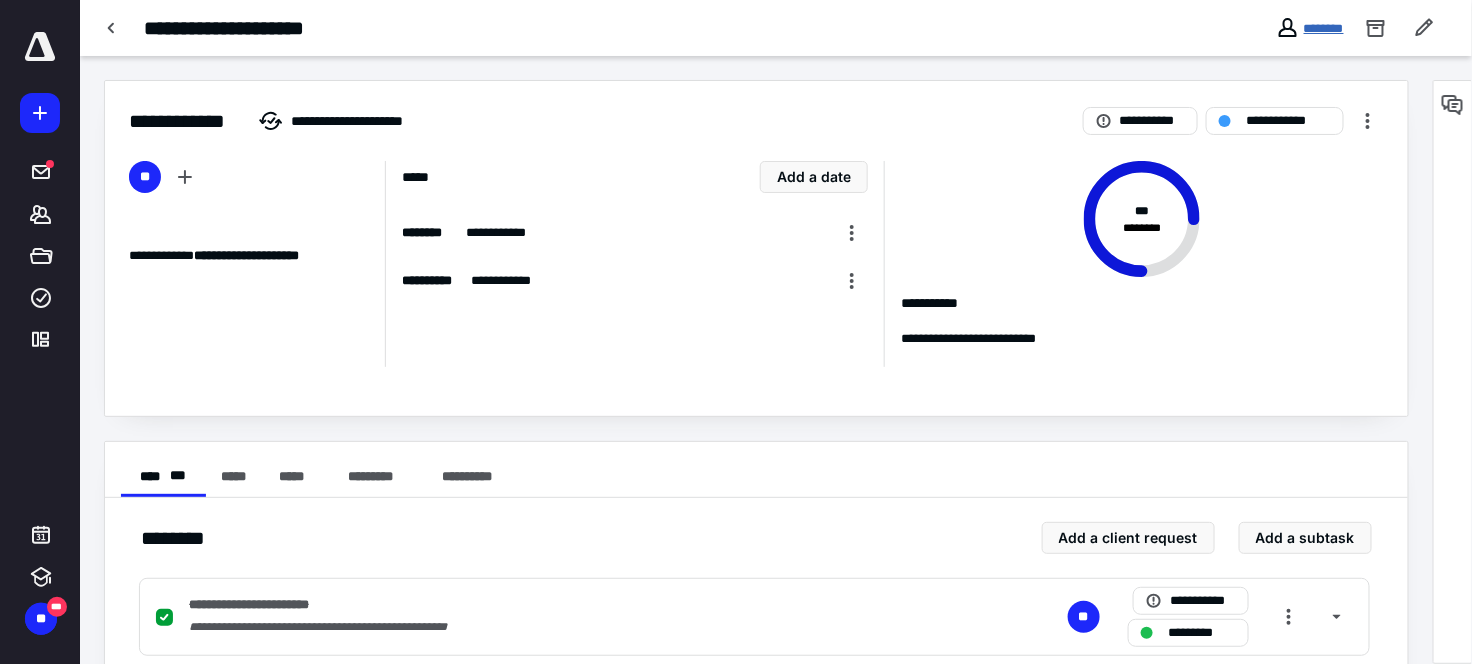 click on "********" at bounding box center (1324, 28) 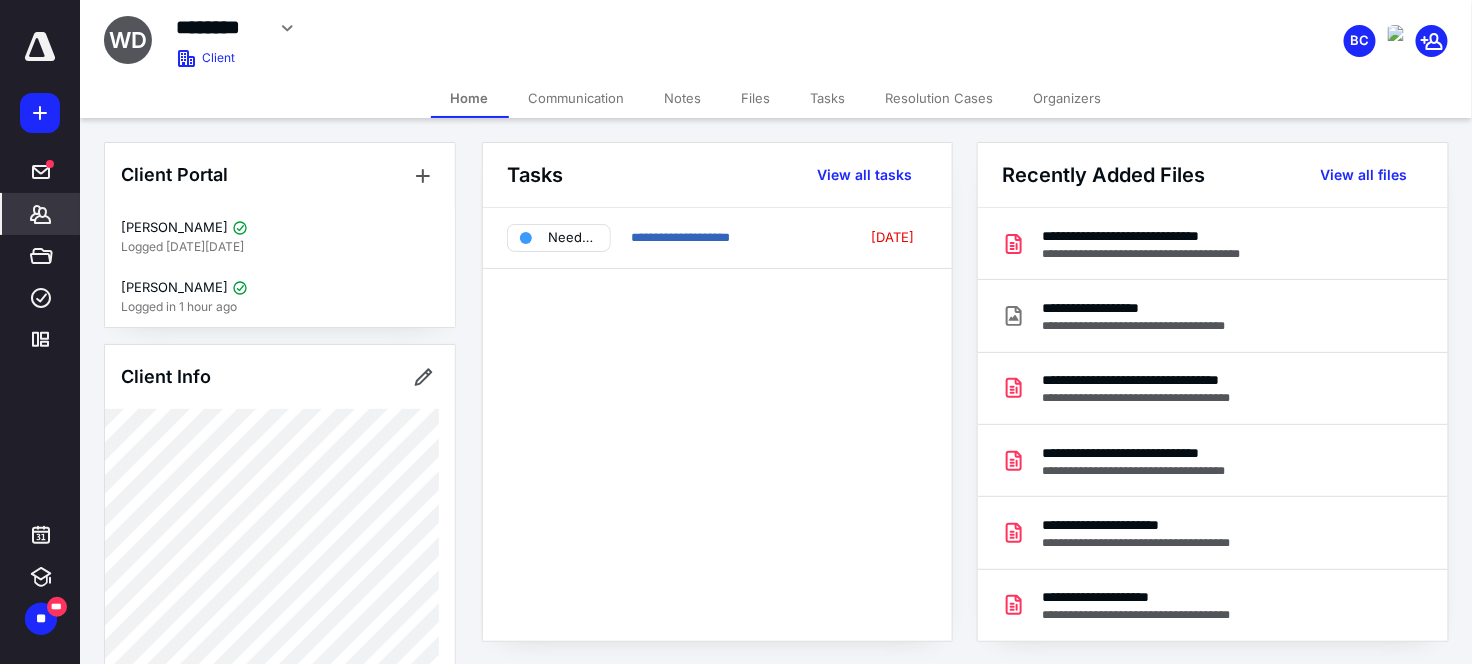 click on "Files" at bounding box center (756, 98) 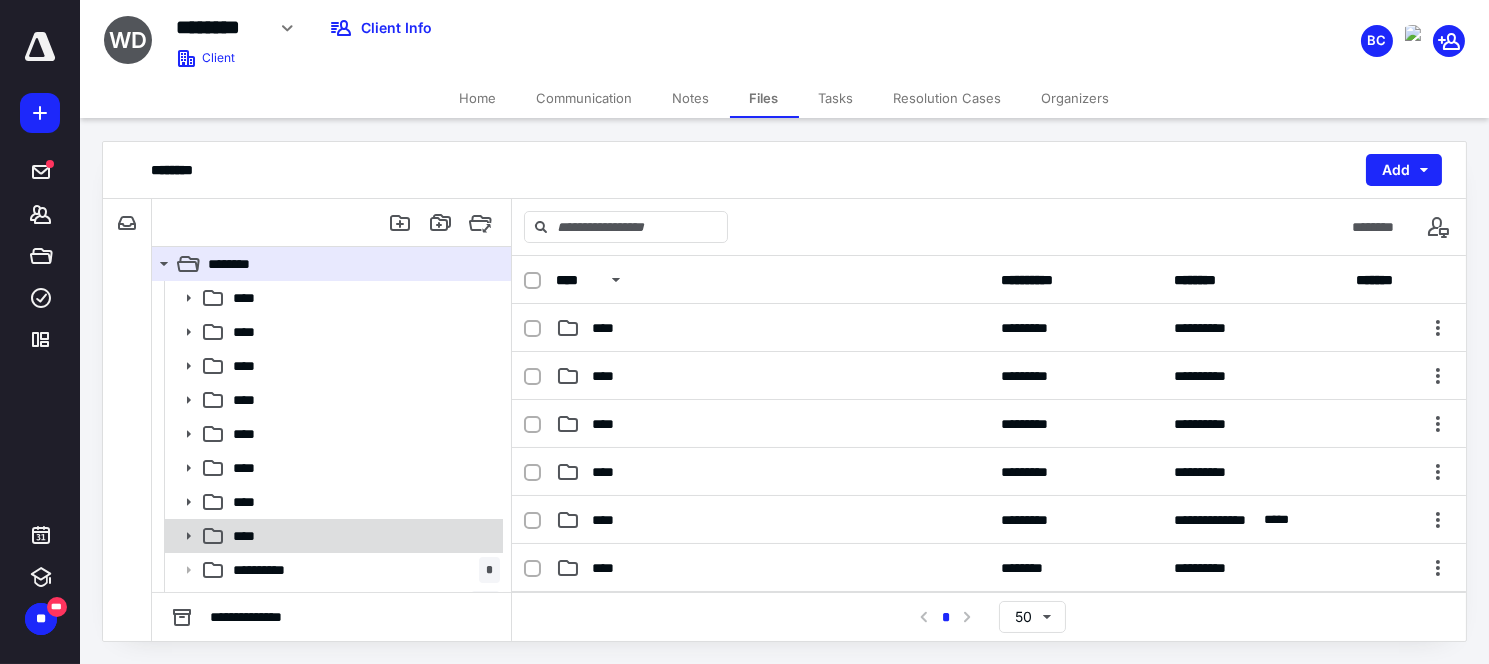 click on "****" at bounding box center [250, 536] 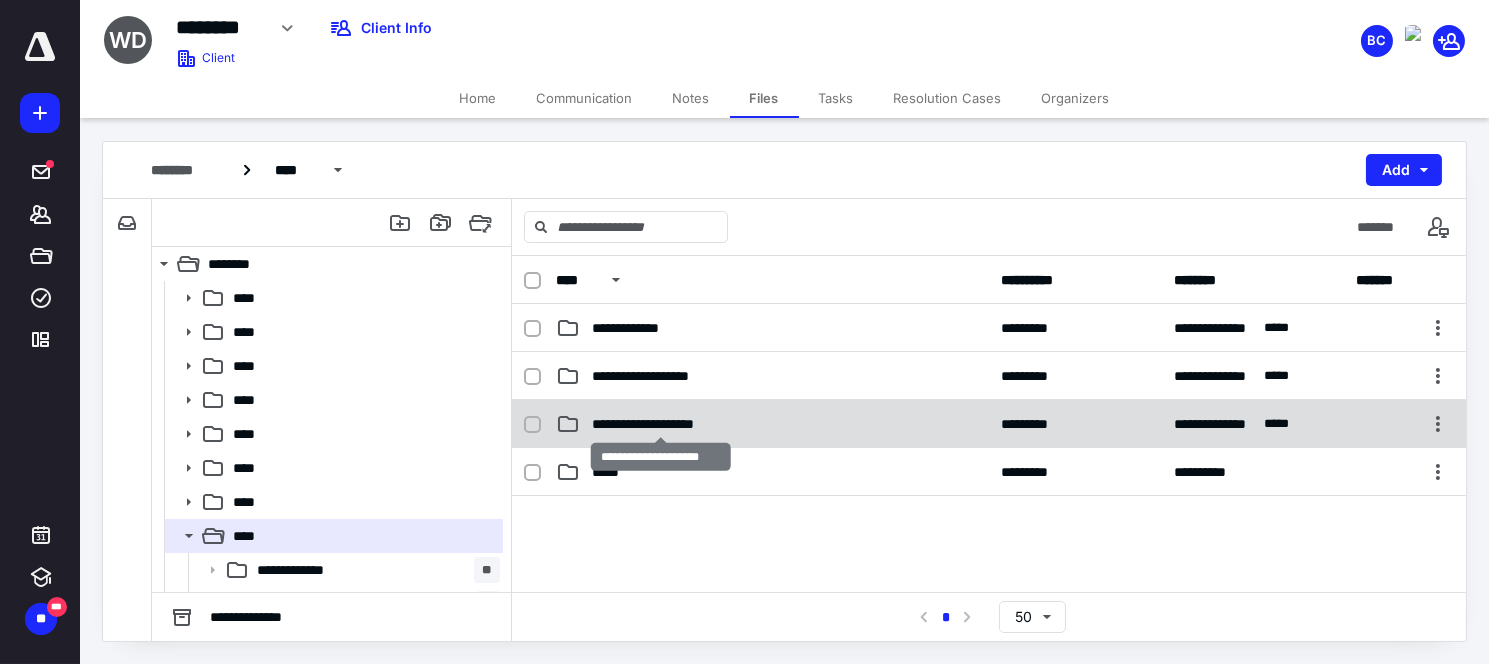 click on "**********" at bounding box center [661, 424] 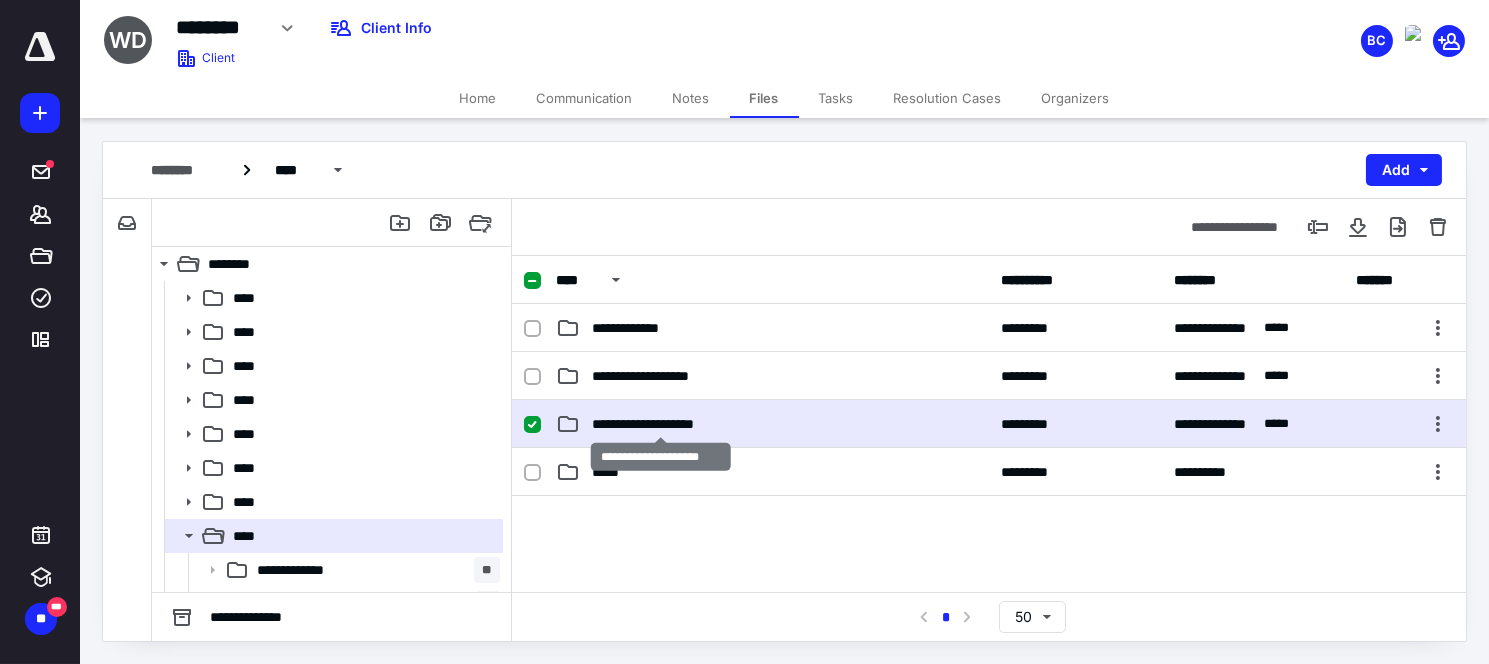 click on "**********" at bounding box center (661, 424) 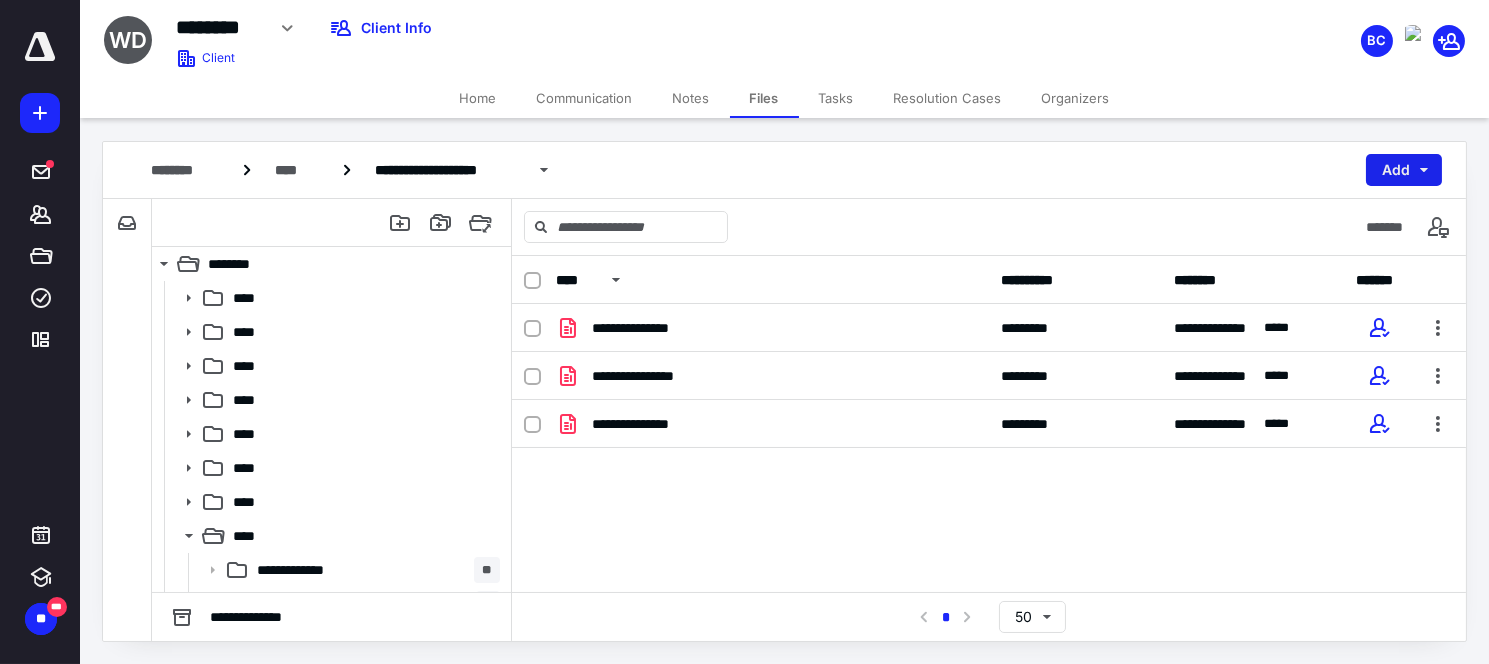 click on "Add" at bounding box center (1404, 170) 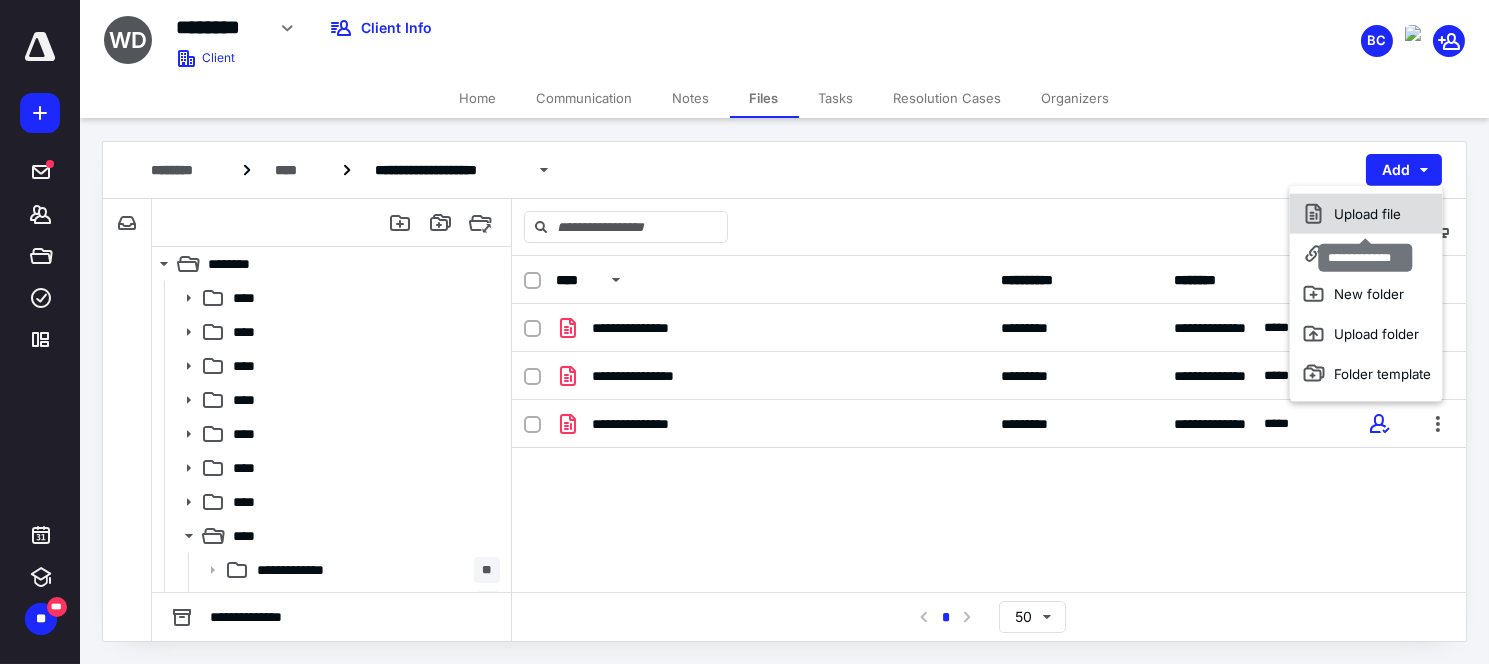 click on "Upload file" at bounding box center (1366, 214) 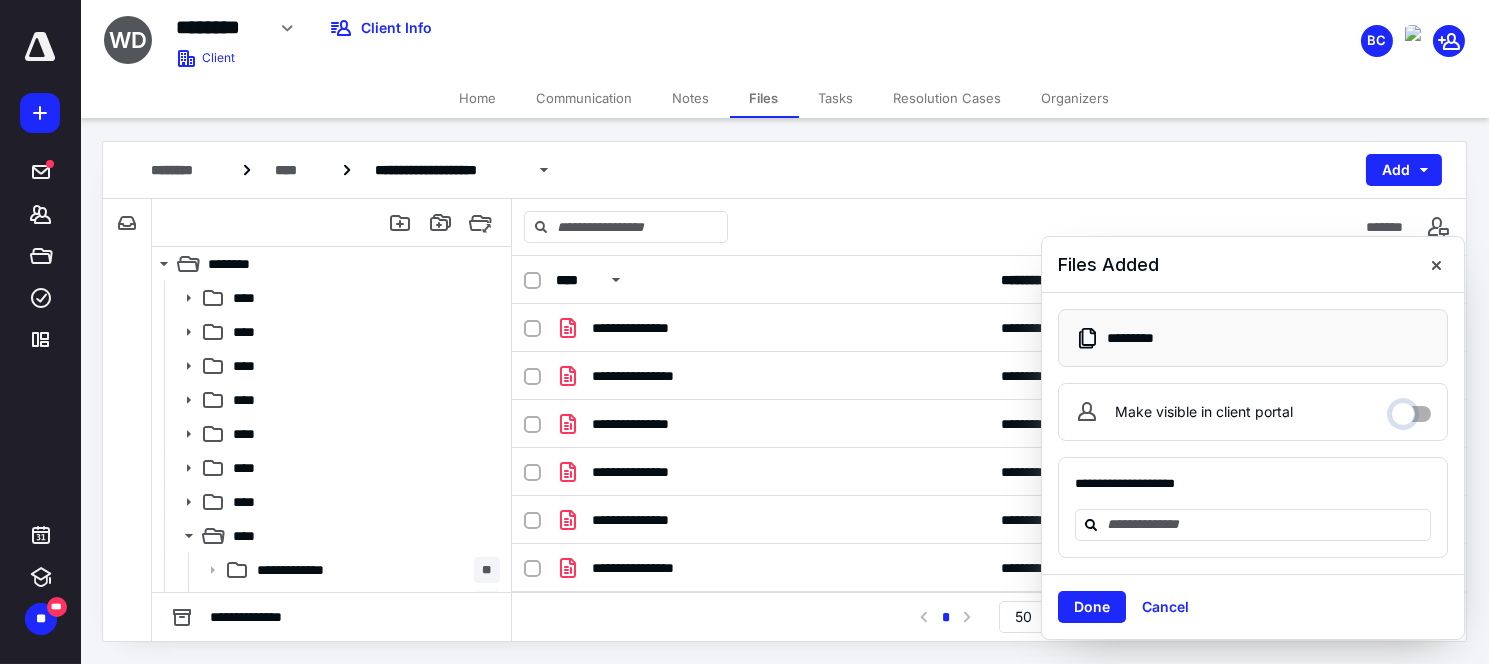 click on "Make visible in client portal" at bounding box center [1411, 409] 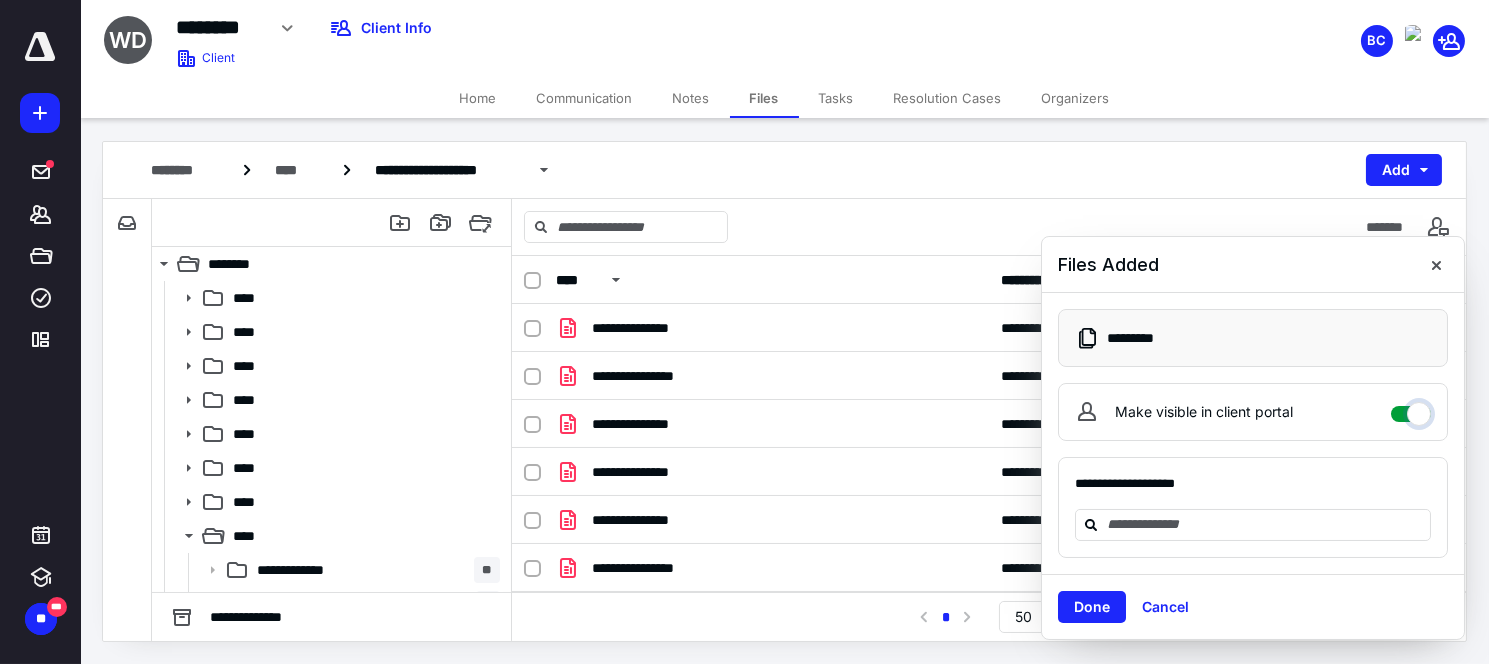 checkbox on "****" 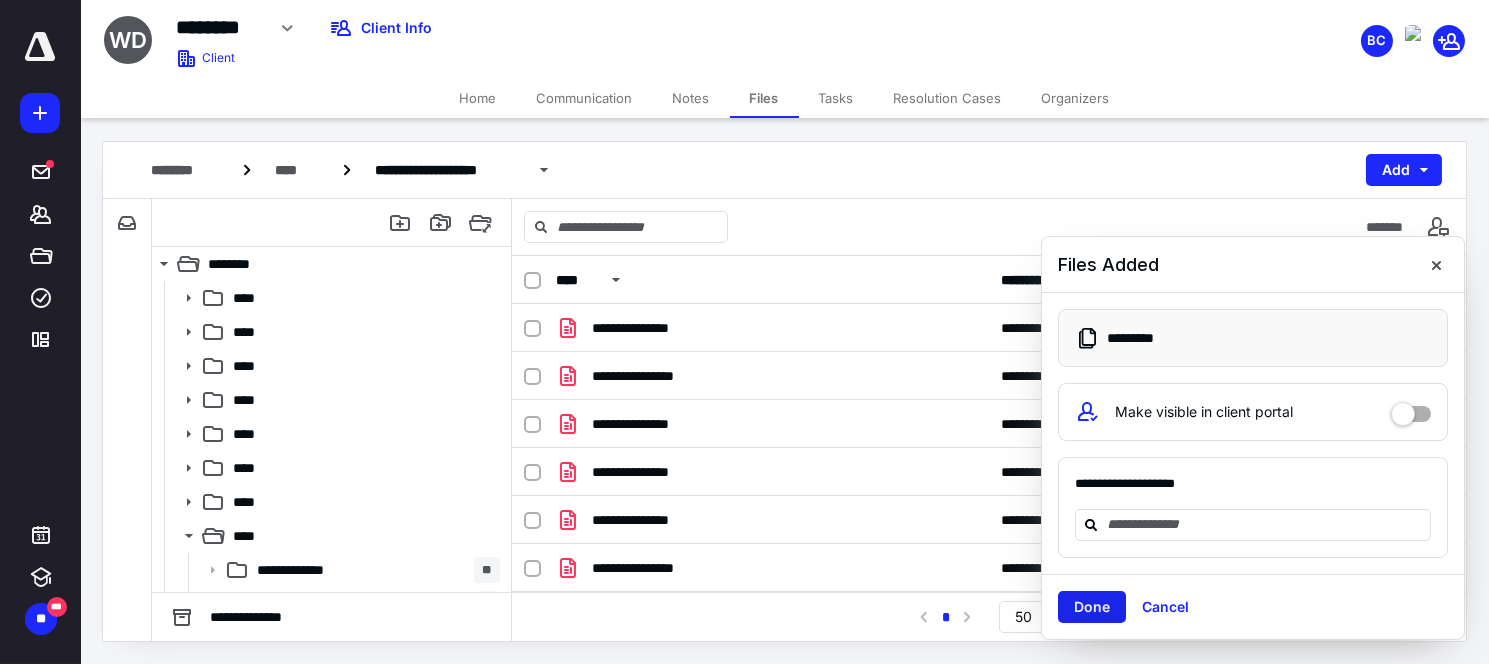 click on "Done" at bounding box center [1092, 607] 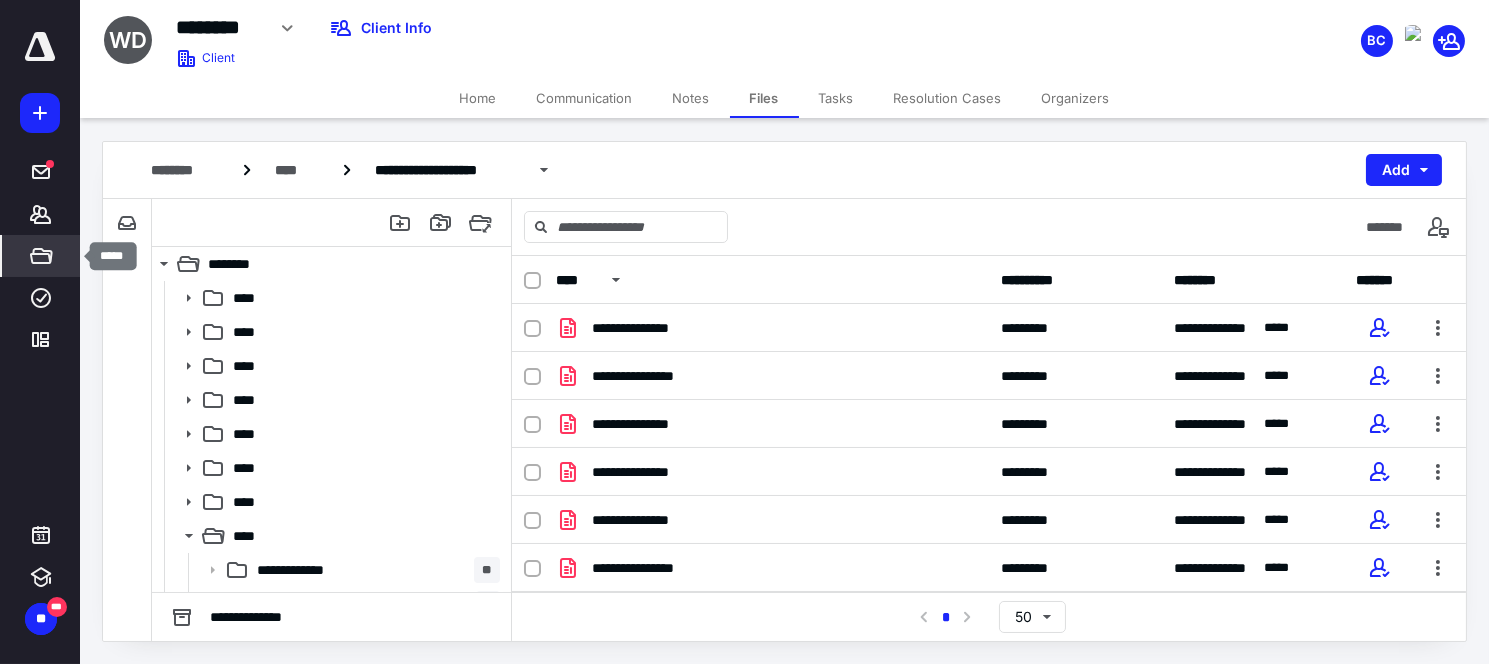 click 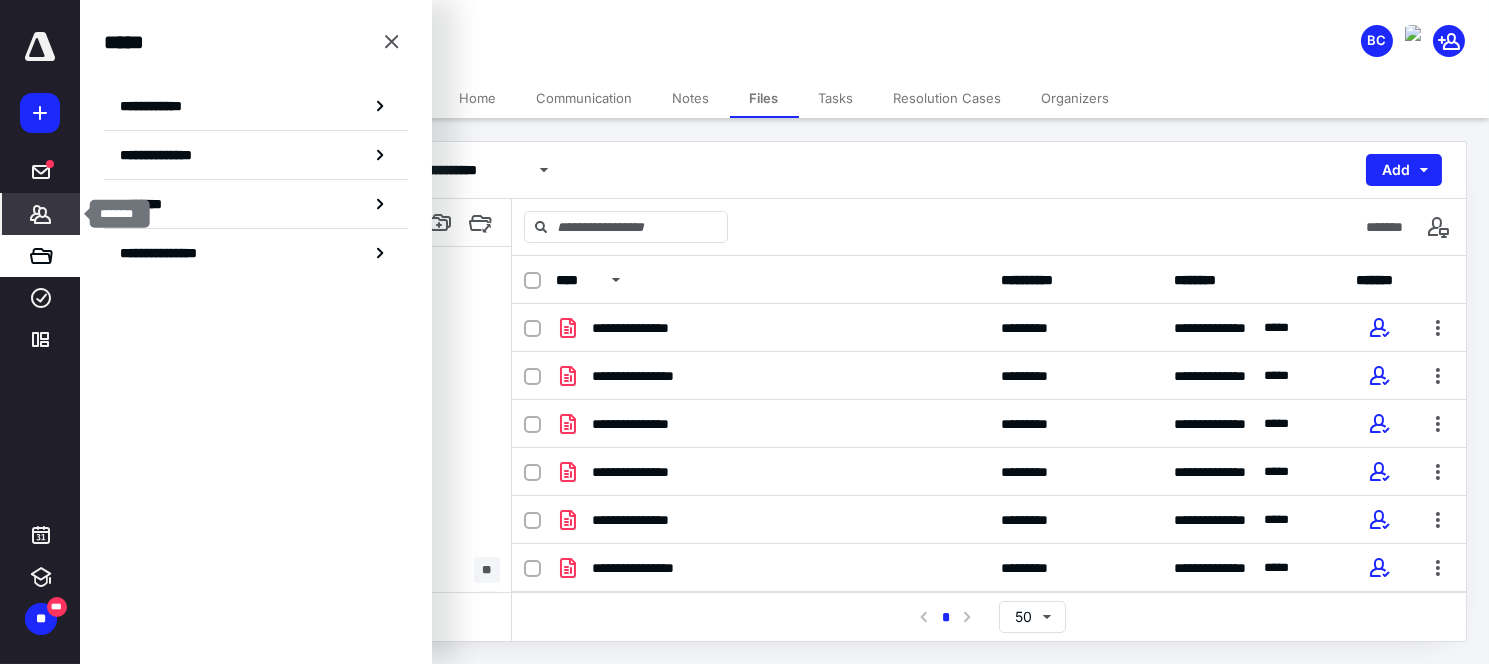 click 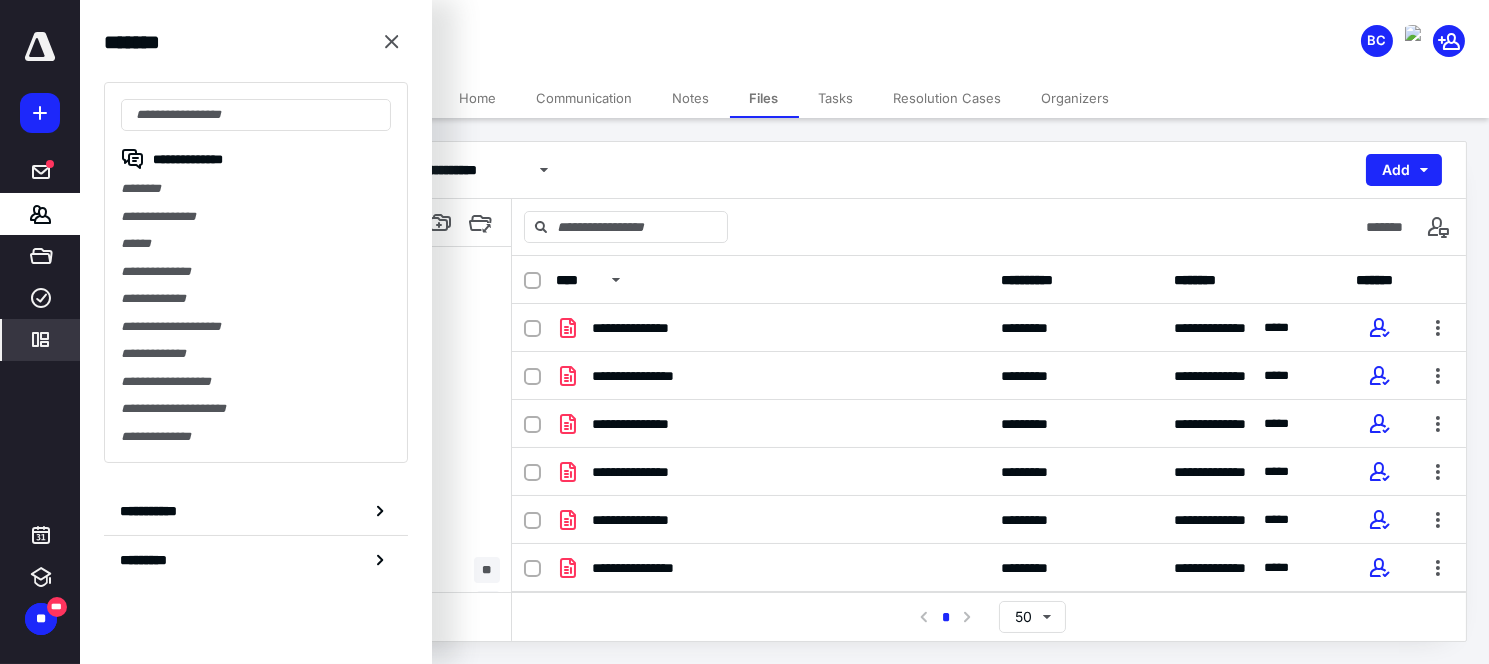 click on "*********" at bounding box center (41, 340) 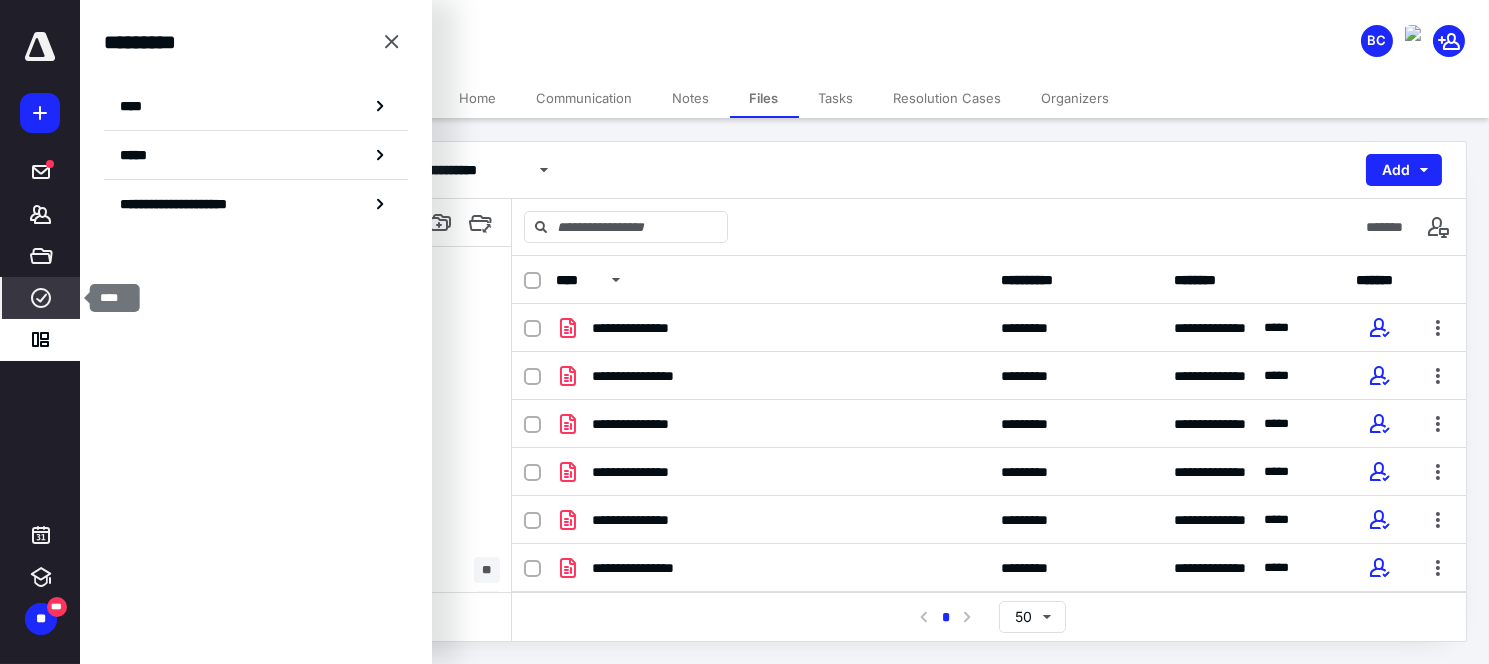 click 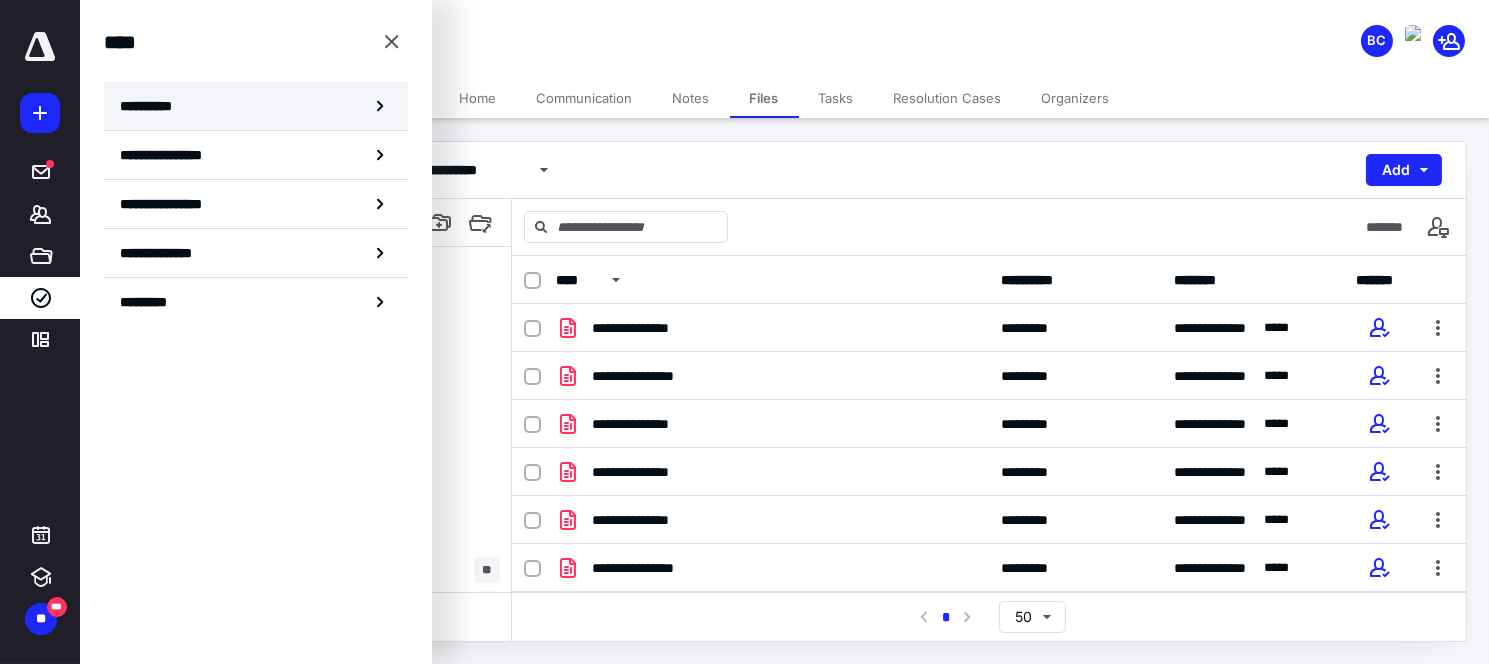 click on "**********" at bounding box center (153, 106) 